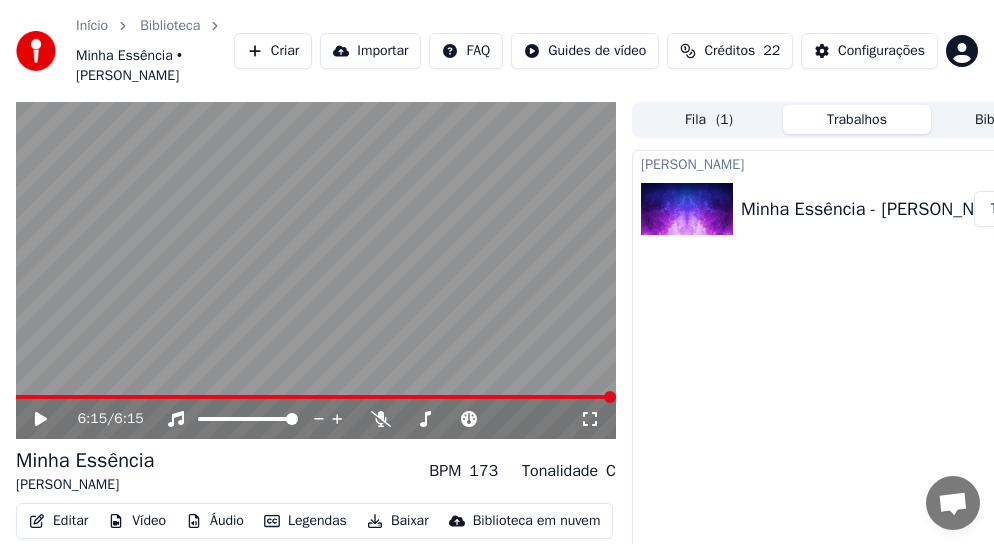 scroll, scrollTop: 0, scrollLeft: 0, axis: both 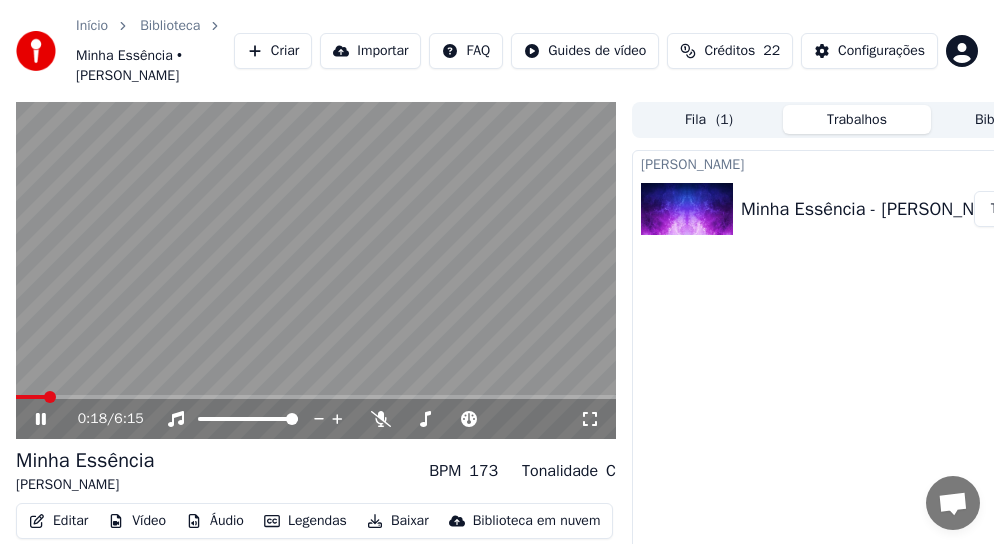 click 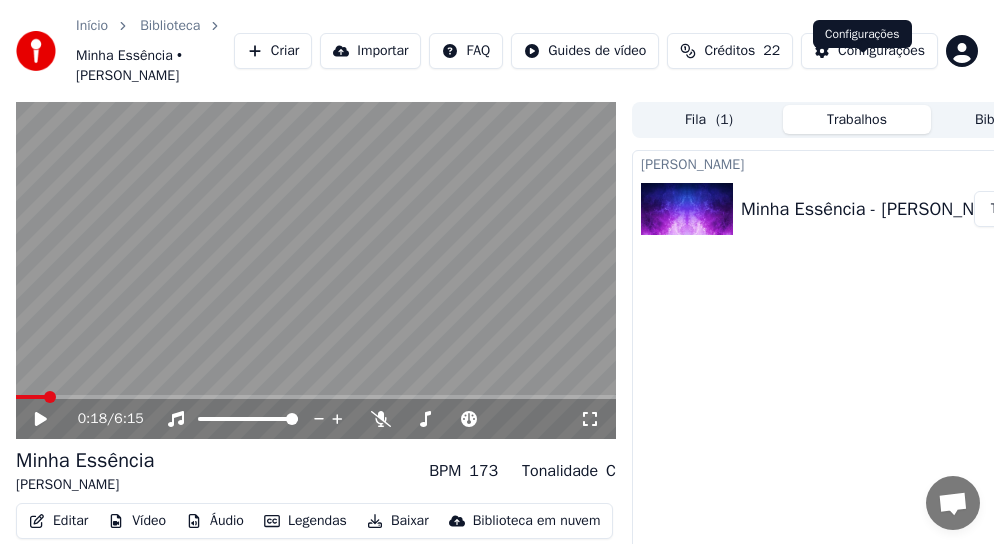 click on "Configurações" at bounding box center [881, 51] 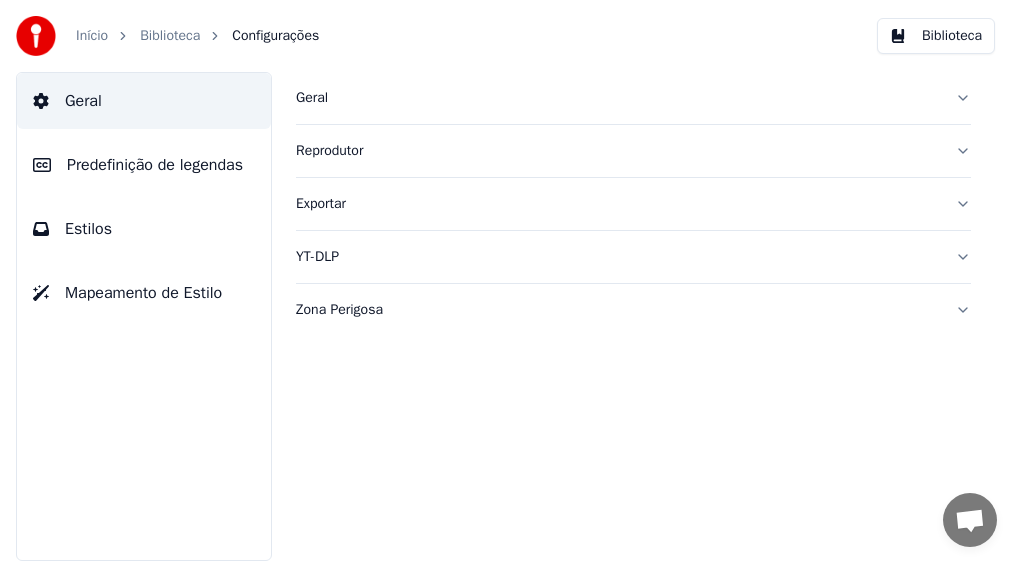 click on "Predefinição de legendas" at bounding box center (155, 165) 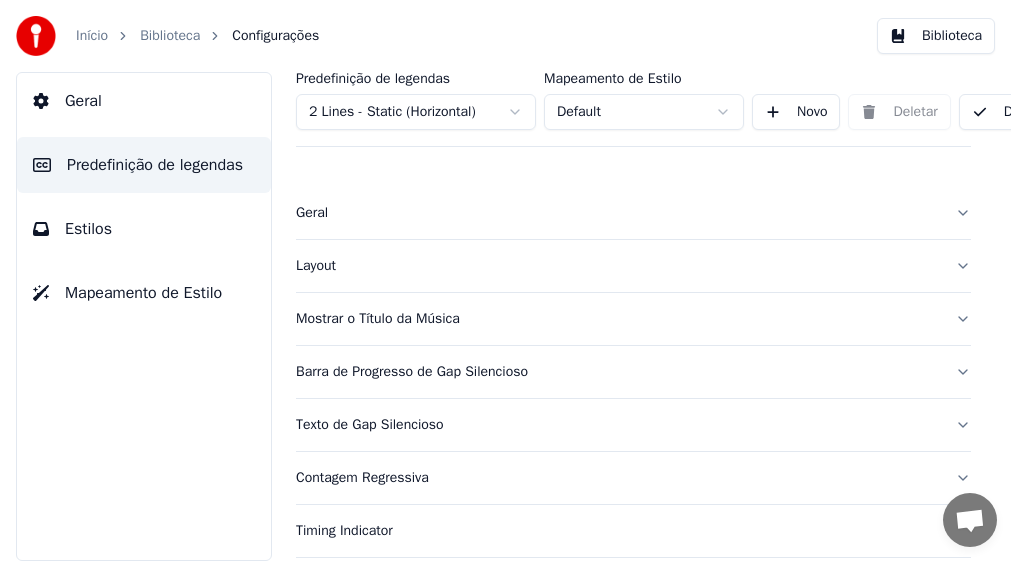 click on "Barra de Progresso de Gap Silencioso" at bounding box center [617, 372] 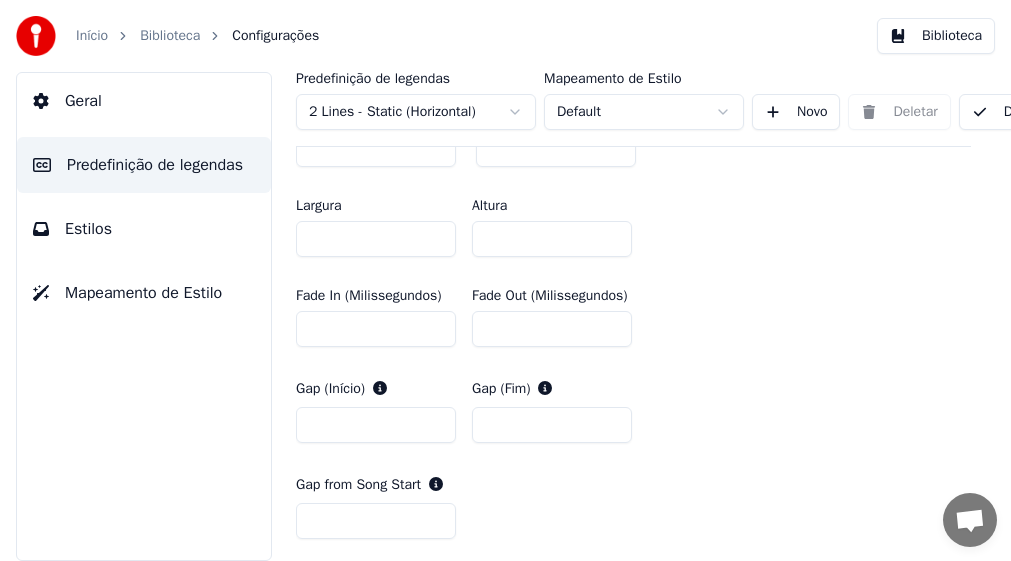 scroll, scrollTop: 1000, scrollLeft: 0, axis: vertical 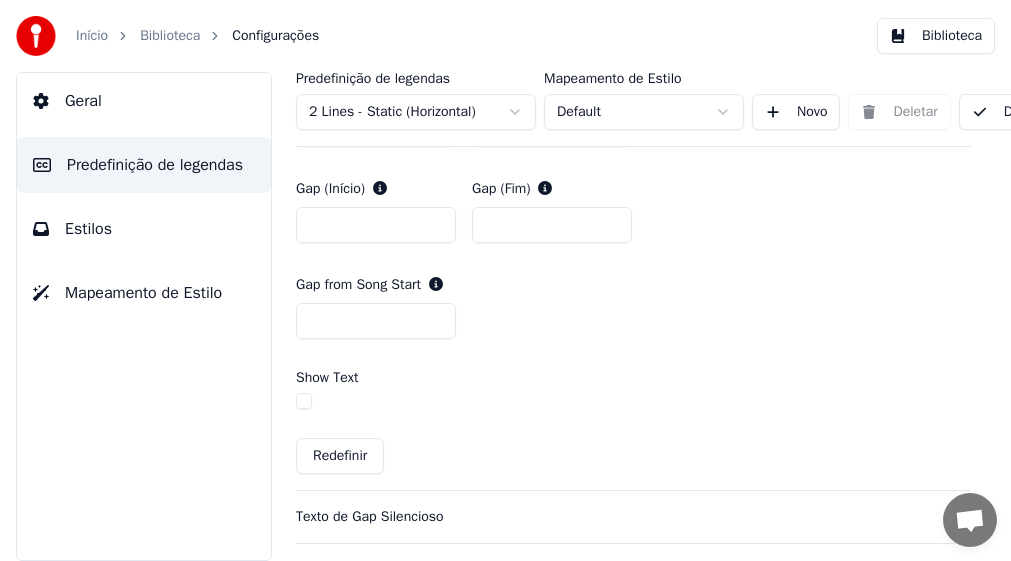click on "Redefinir" at bounding box center [340, 456] 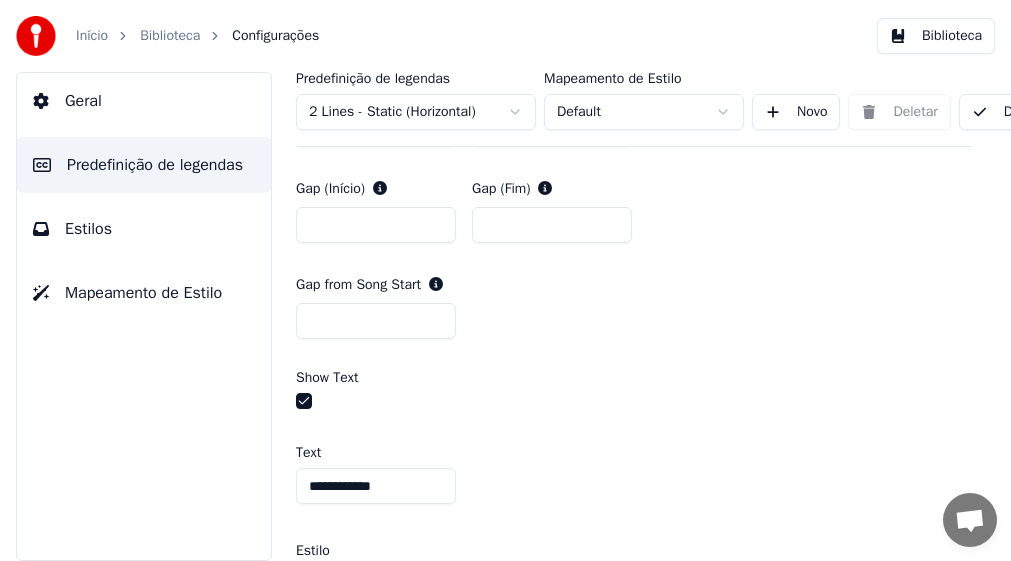 scroll, scrollTop: 1200, scrollLeft: 0, axis: vertical 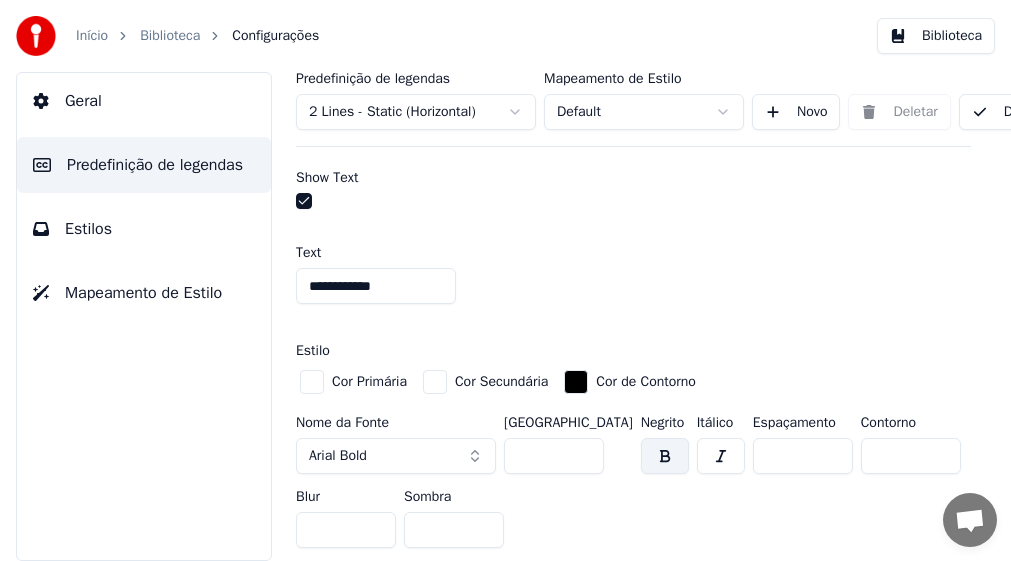 click on "**********" at bounding box center [376, 286] 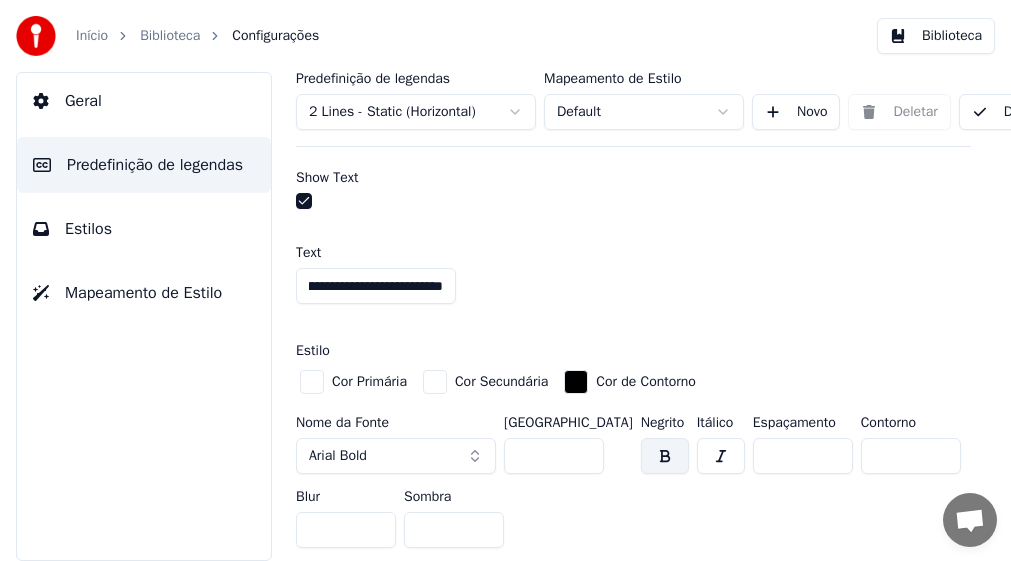 scroll, scrollTop: 0, scrollLeft: 112, axis: horizontal 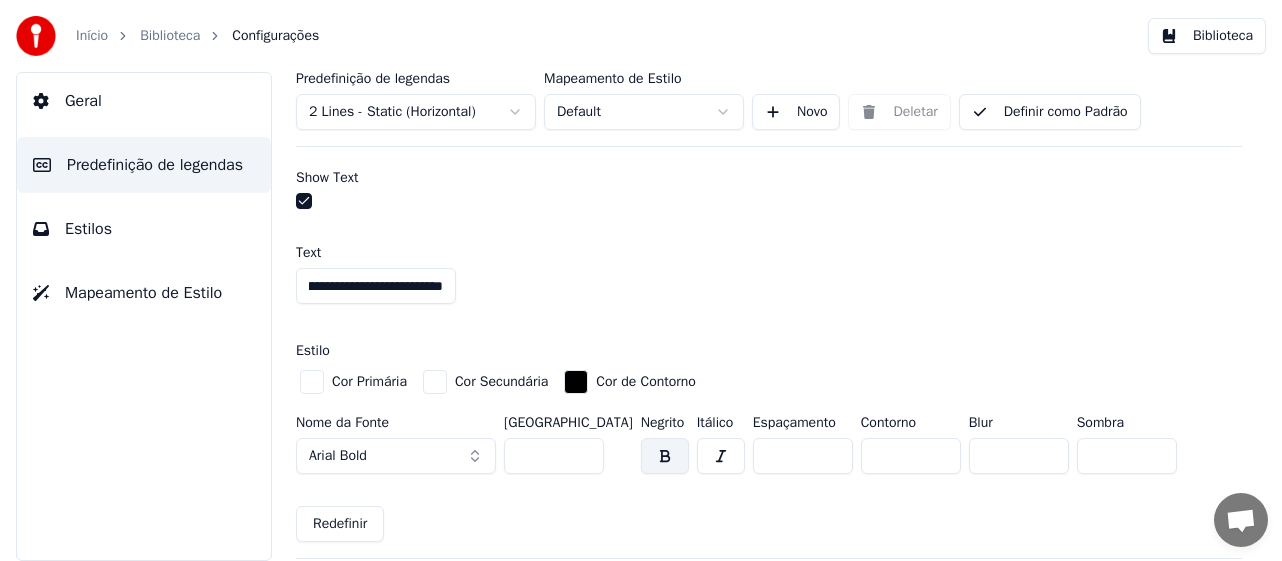 type on "**********" 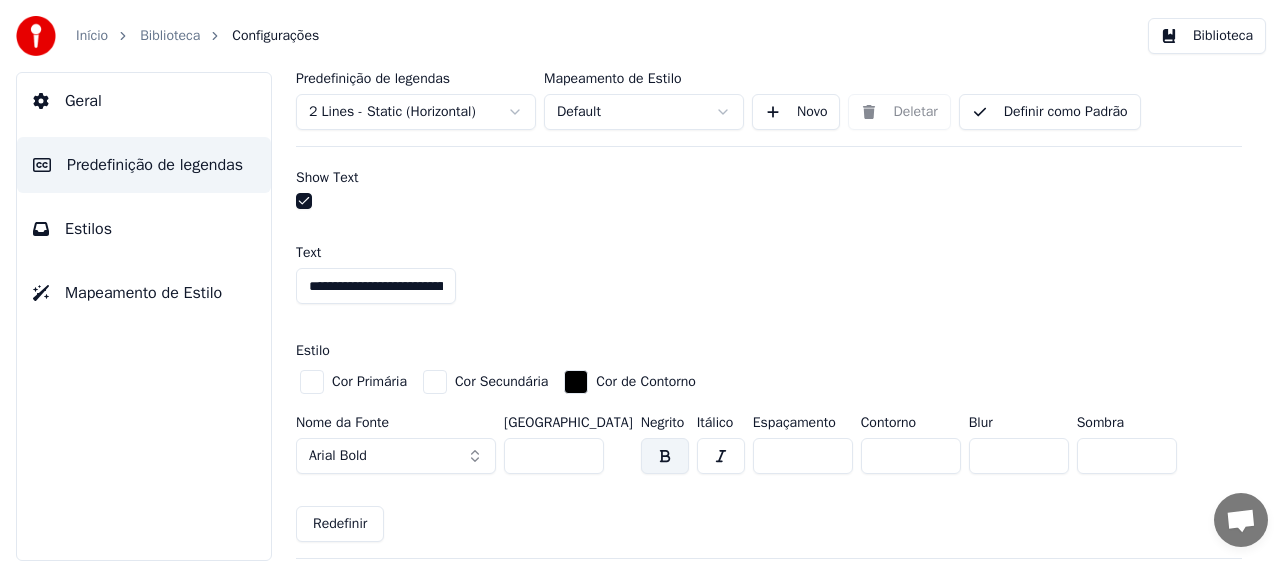 click on "Biblioteca" at bounding box center [170, 36] 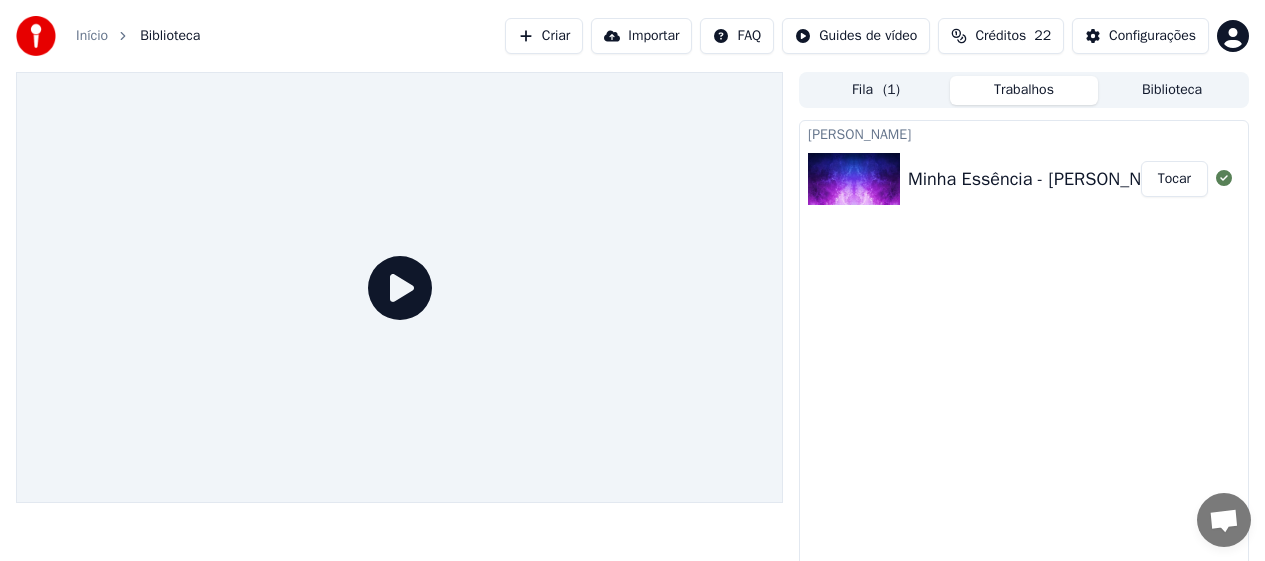 click on "Tocar" at bounding box center (1174, 179) 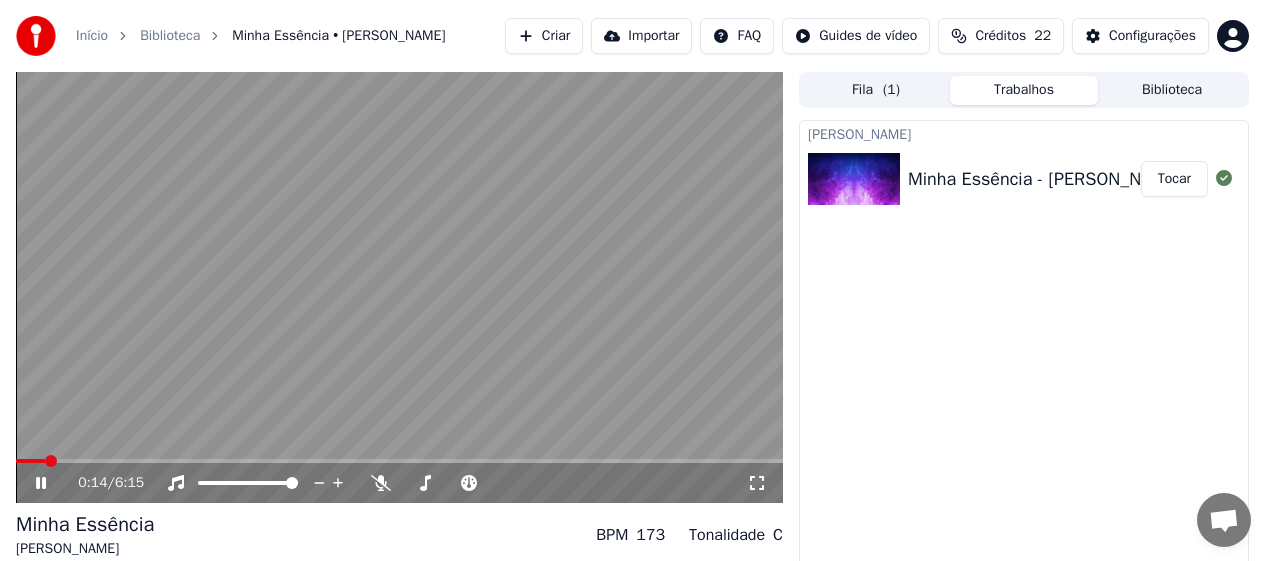 click 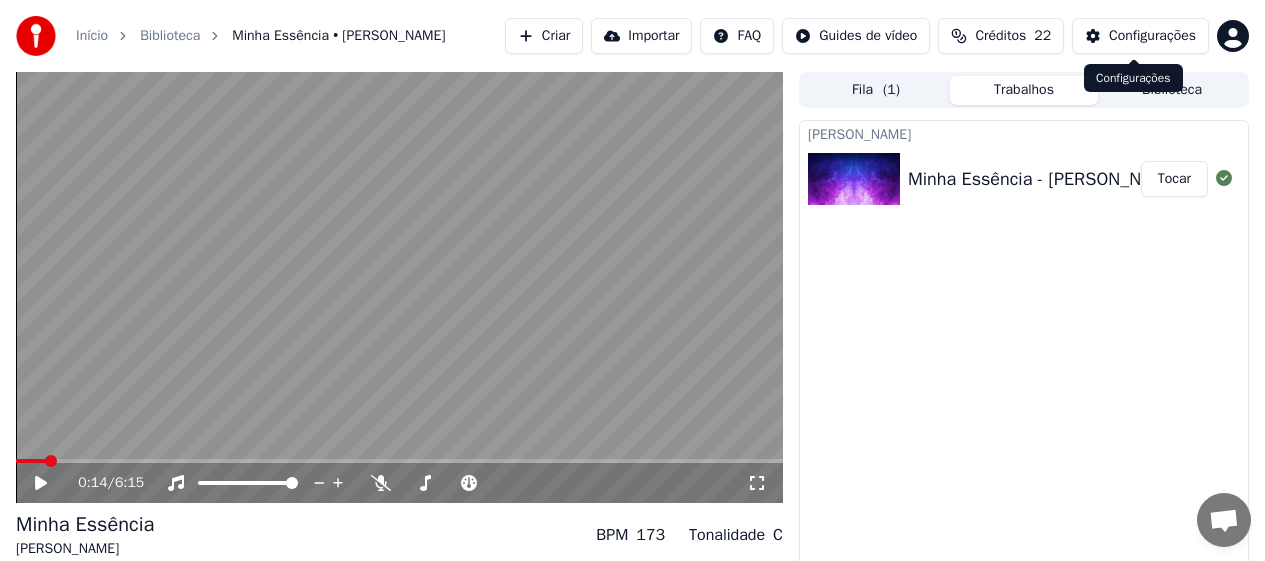 click on "Configurações" at bounding box center [1152, 36] 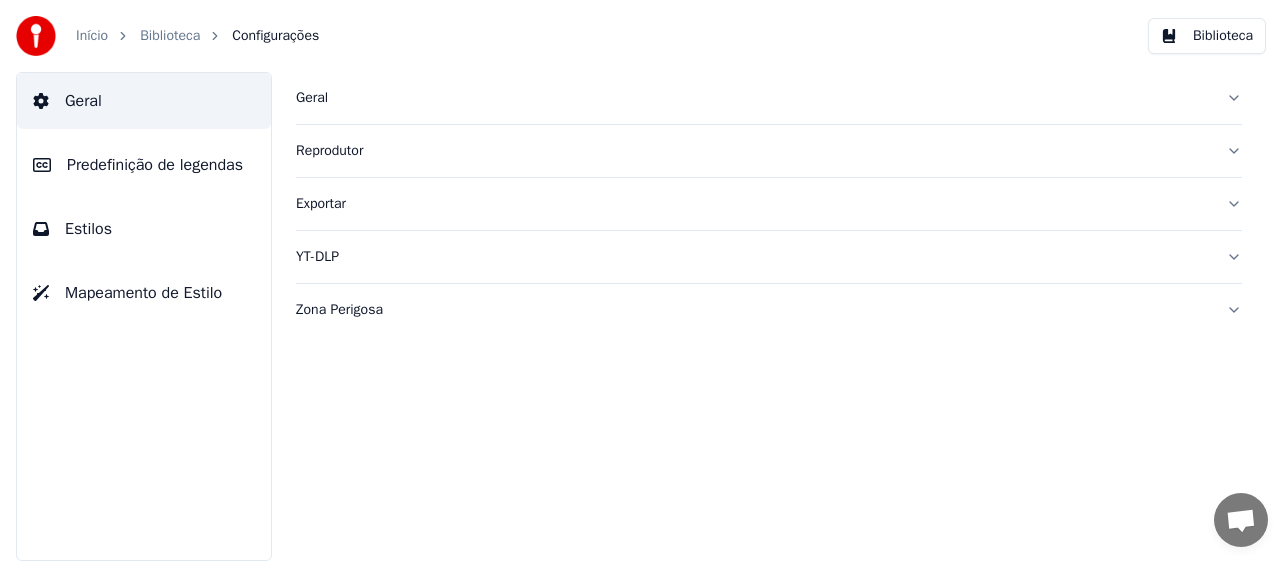 click on "Predefinição de legendas" at bounding box center [155, 165] 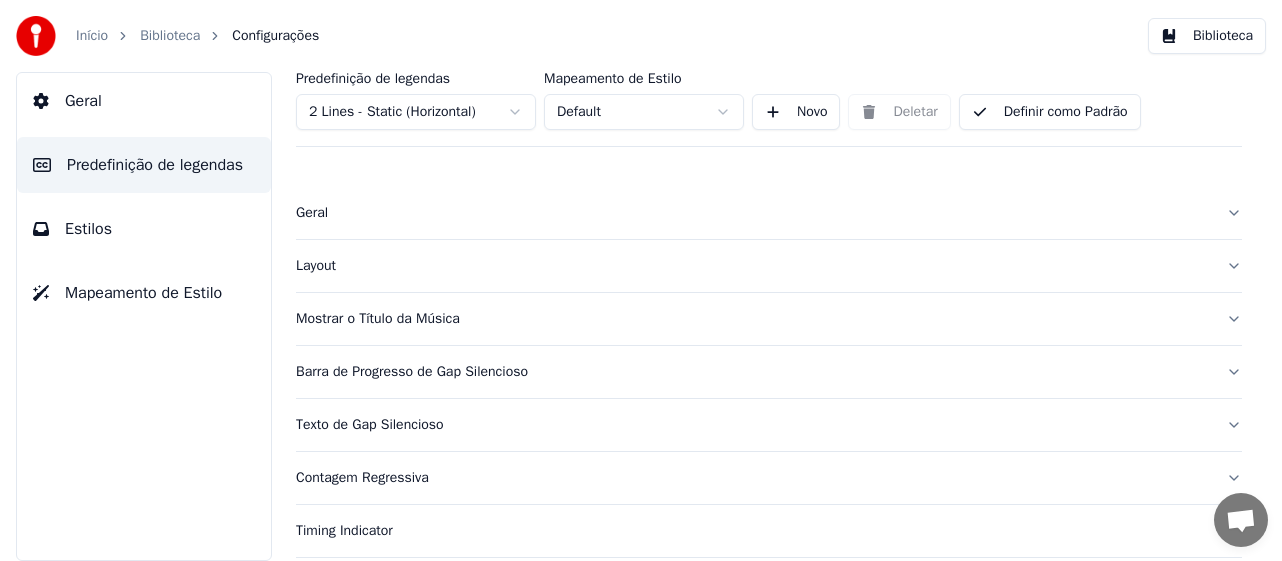 click on "Barra de Progresso de Gap Silencioso" at bounding box center (753, 372) 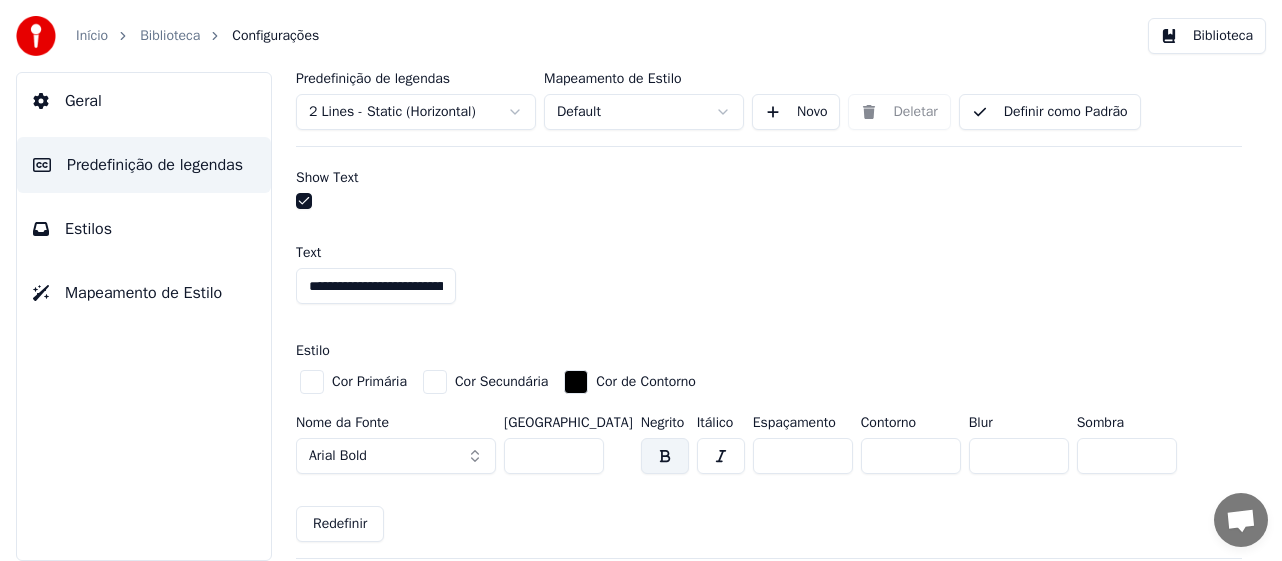 scroll, scrollTop: 1300, scrollLeft: 0, axis: vertical 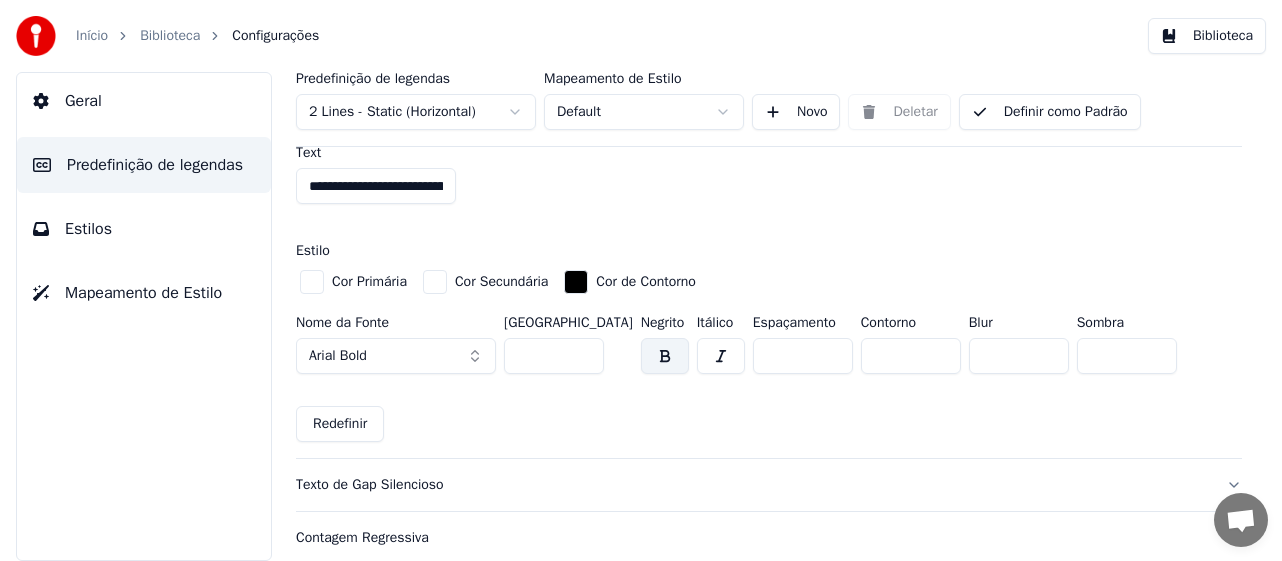 click on "*" at bounding box center (1019, 356) 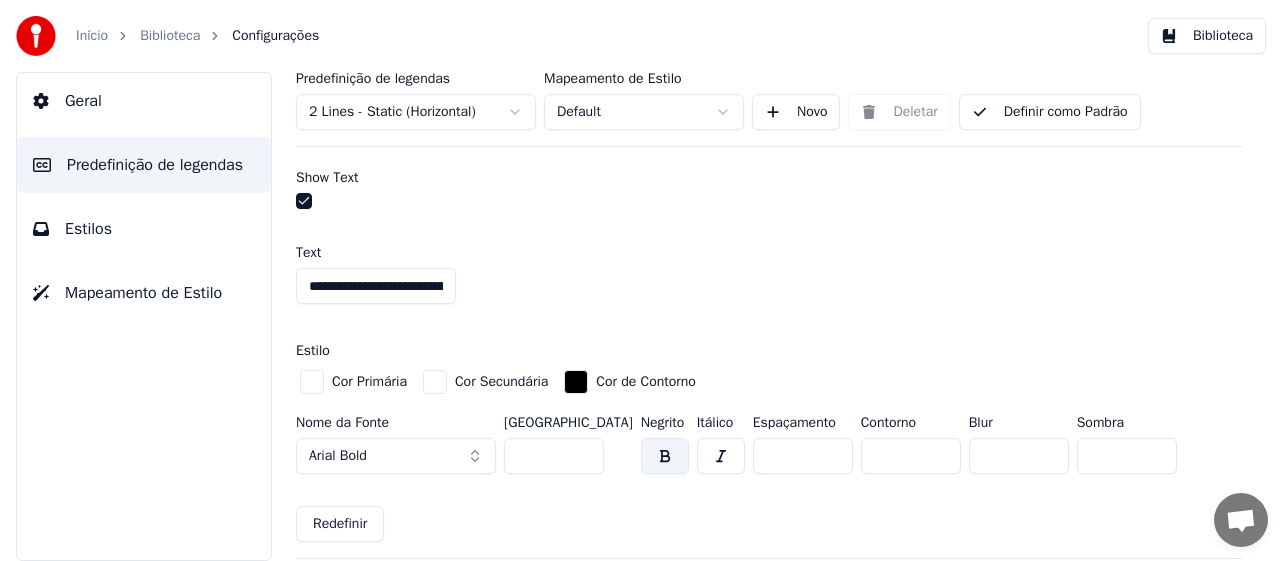 click at bounding box center (435, 382) 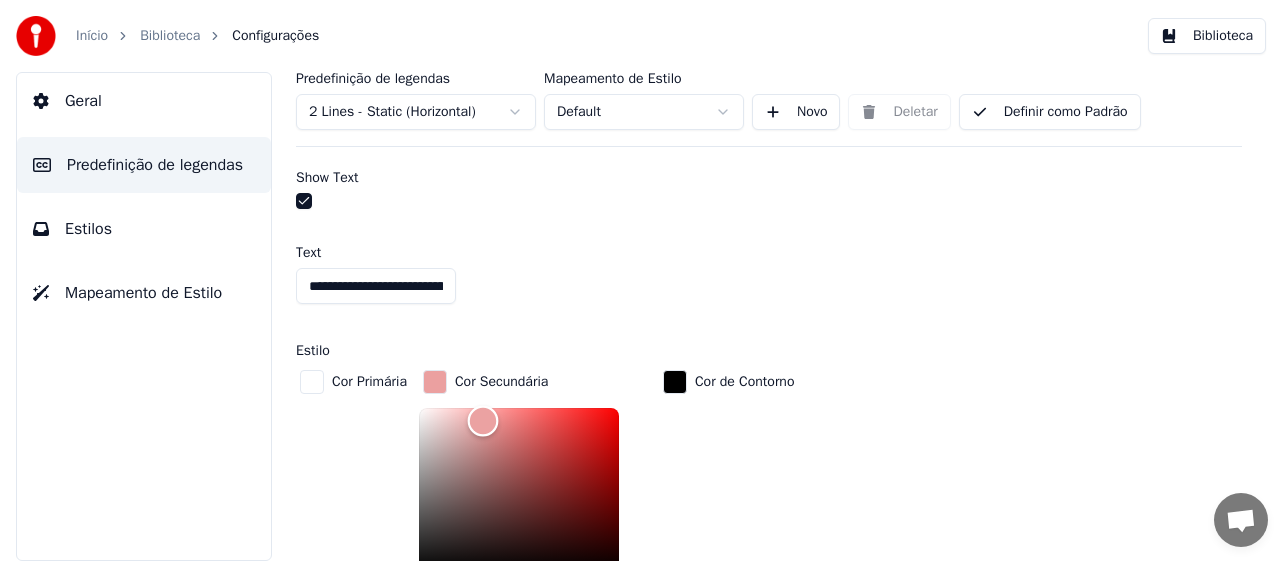 scroll, scrollTop: 1208, scrollLeft: 0, axis: vertical 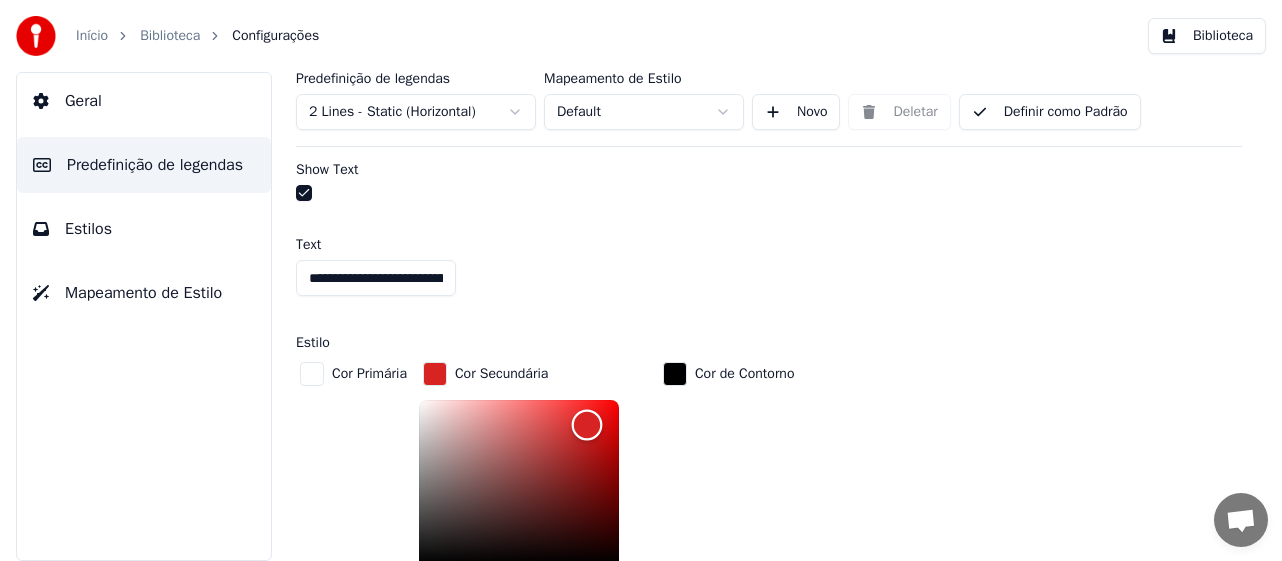 type on "*******" 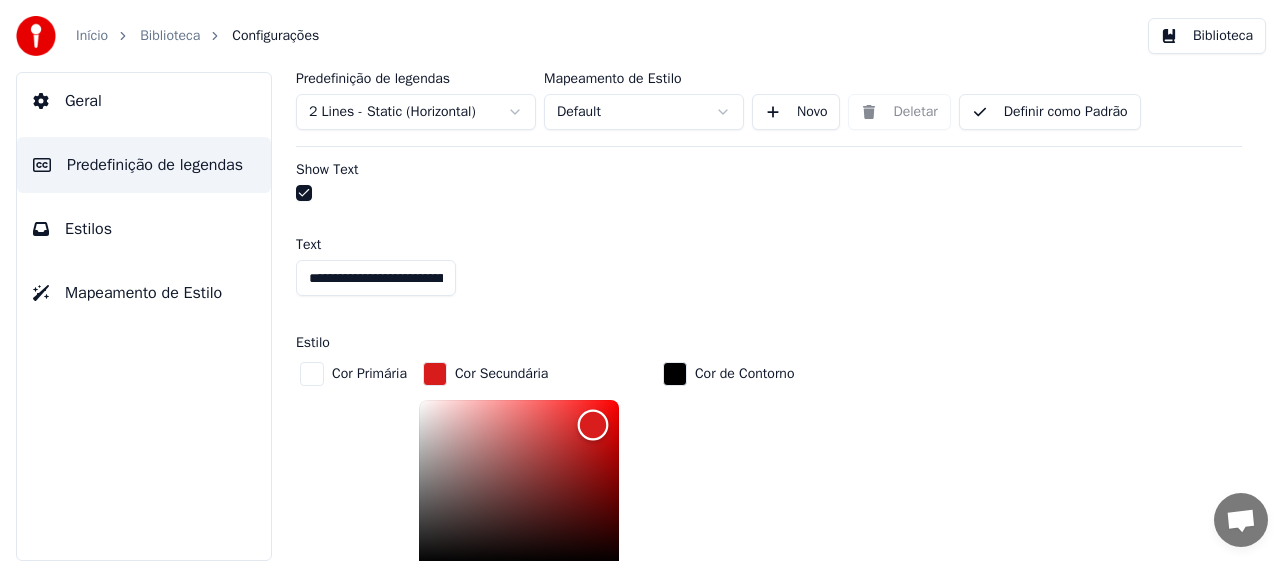 drag, startPoint x: 419, startPoint y: 407, endPoint x: 594, endPoint y: 422, distance: 175.64168 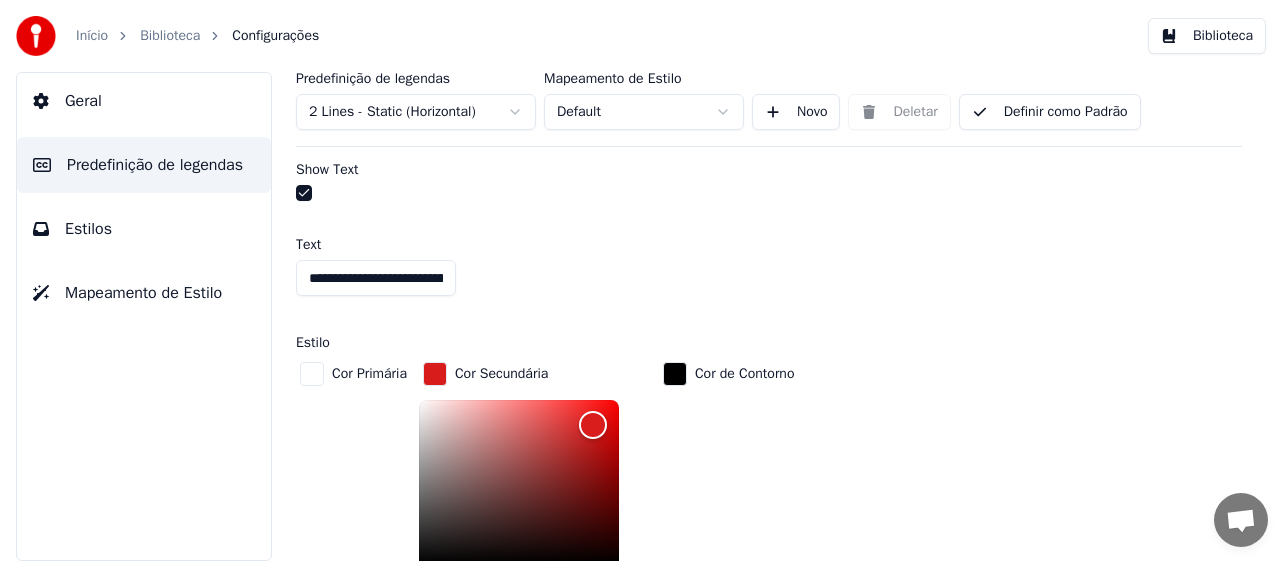click on "**********" at bounding box center [769, 490] 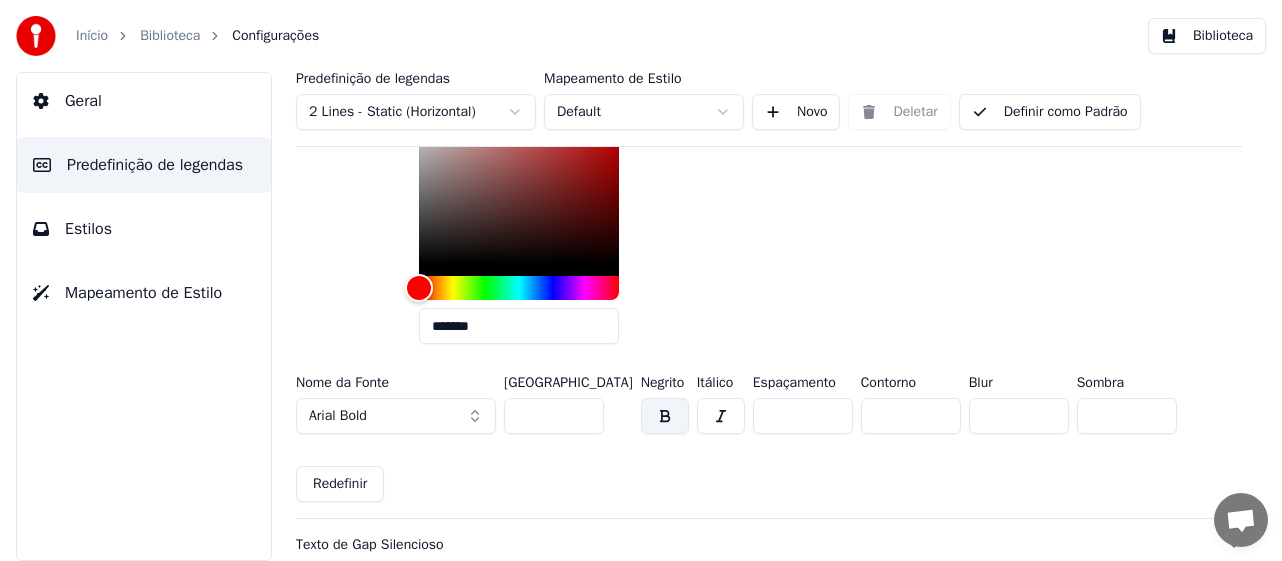 scroll, scrollTop: 1008, scrollLeft: 0, axis: vertical 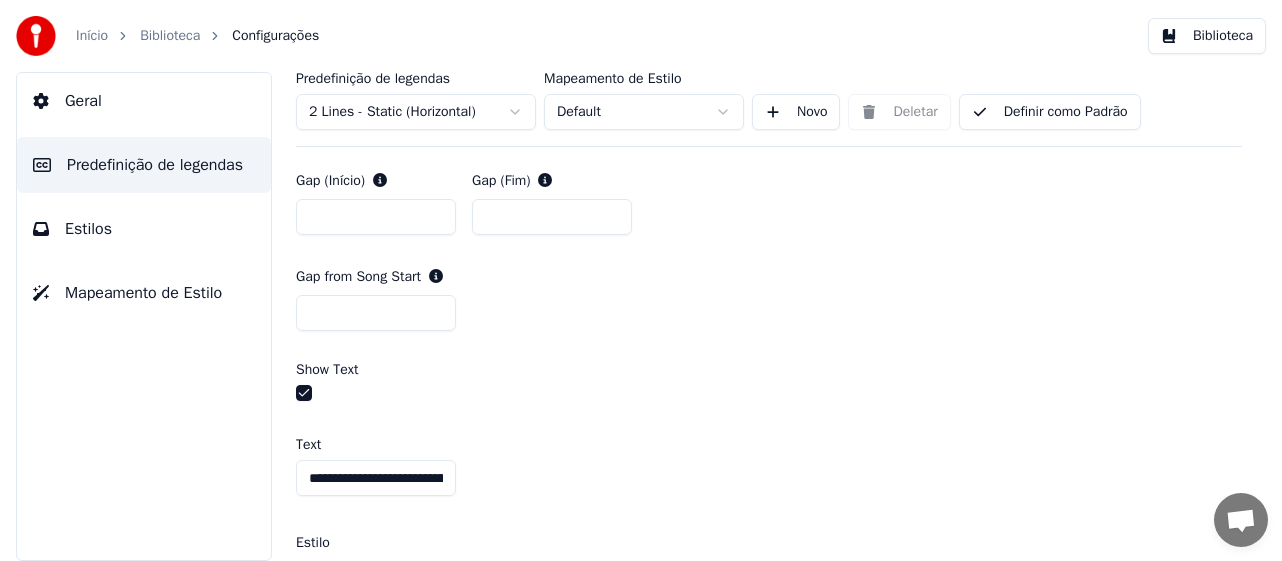 click on "Definir como Padrão" at bounding box center [1050, 112] 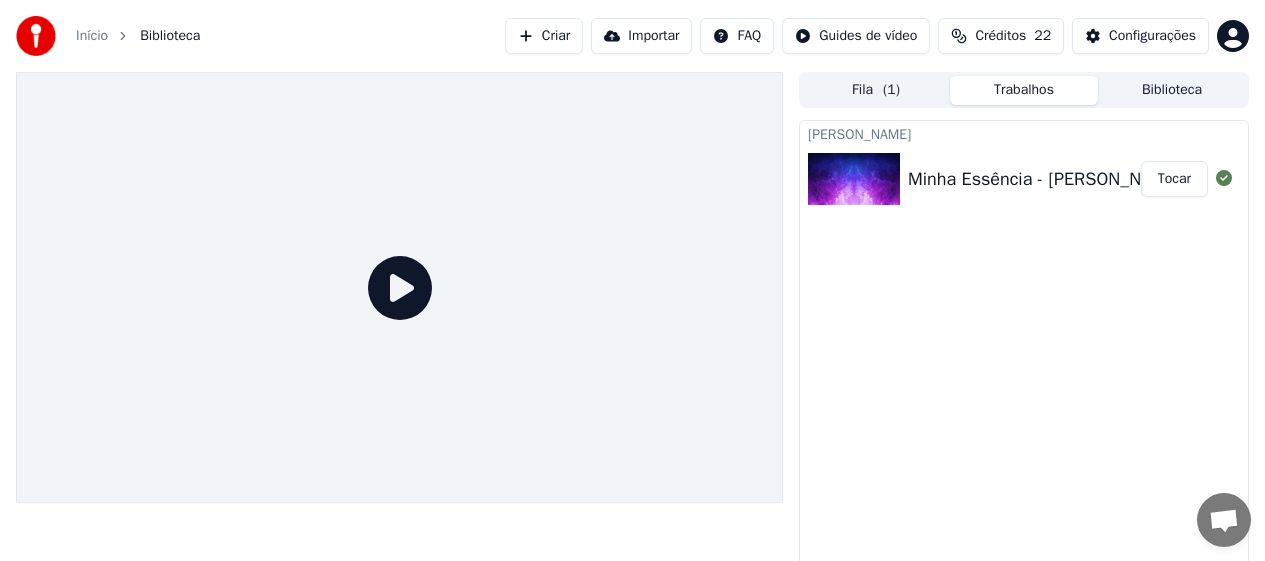click on "Tocar" at bounding box center (1174, 179) 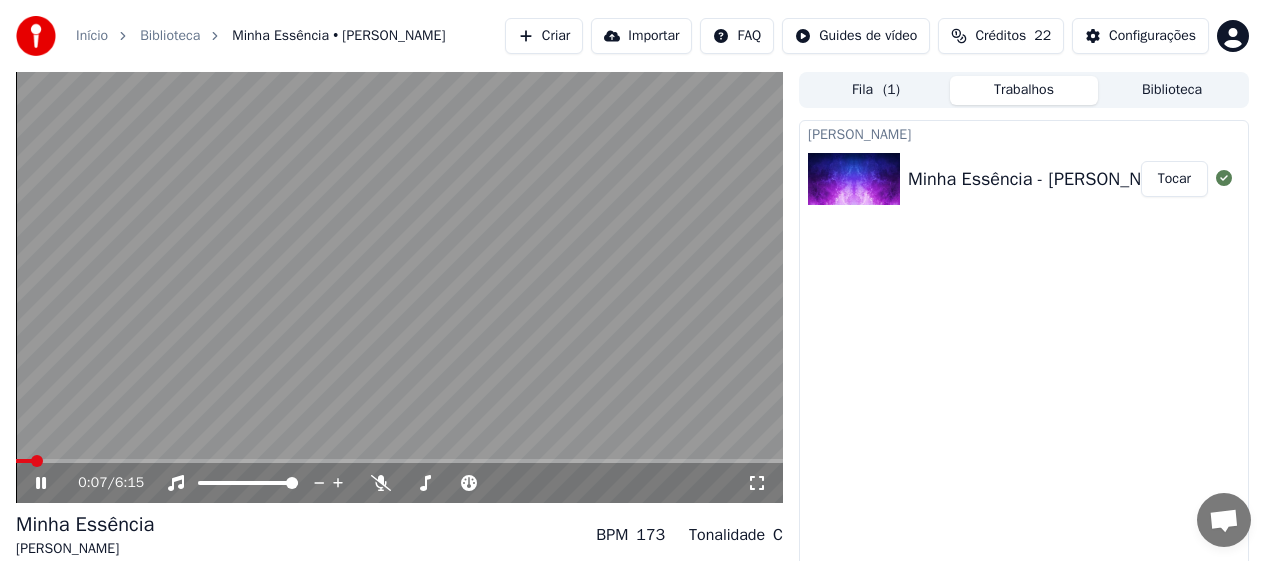 click 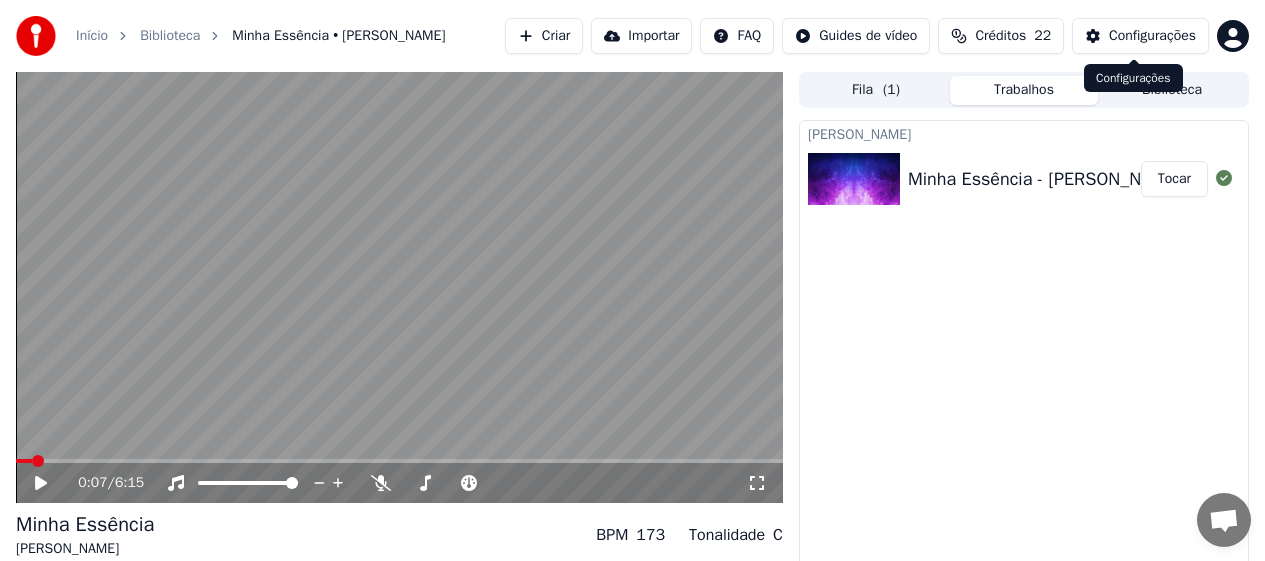 click on "Configurações" at bounding box center (1152, 36) 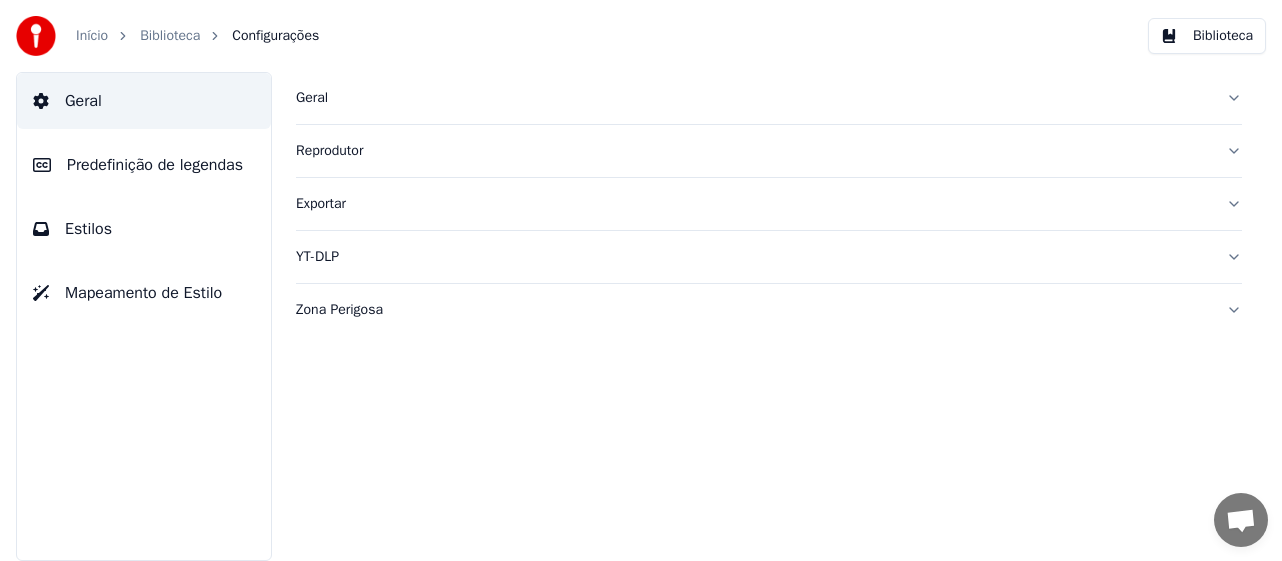 click on "Predefinição de legendas" at bounding box center [155, 165] 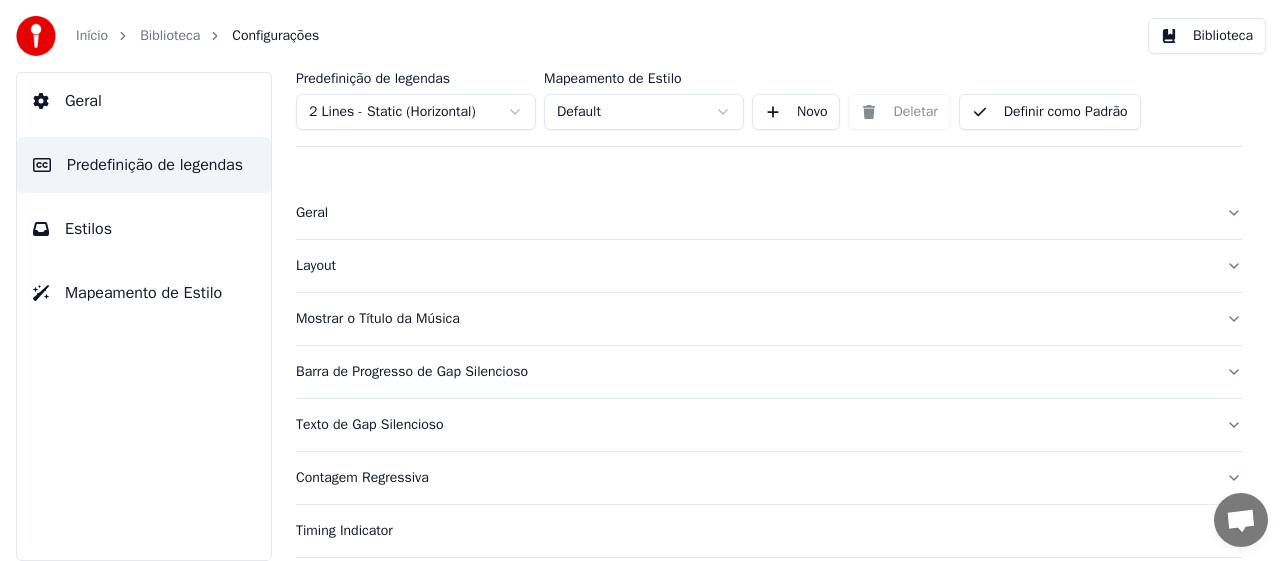 click on "Barra de Progresso de Gap Silencioso" at bounding box center (753, 372) 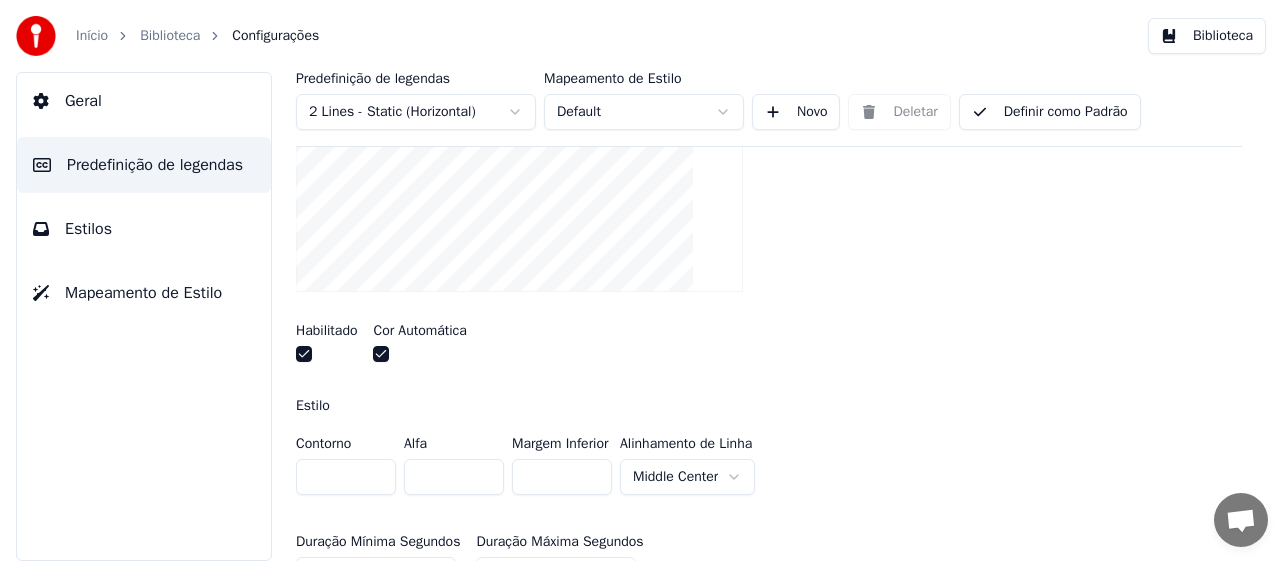 scroll, scrollTop: 300, scrollLeft: 0, axis: vertical 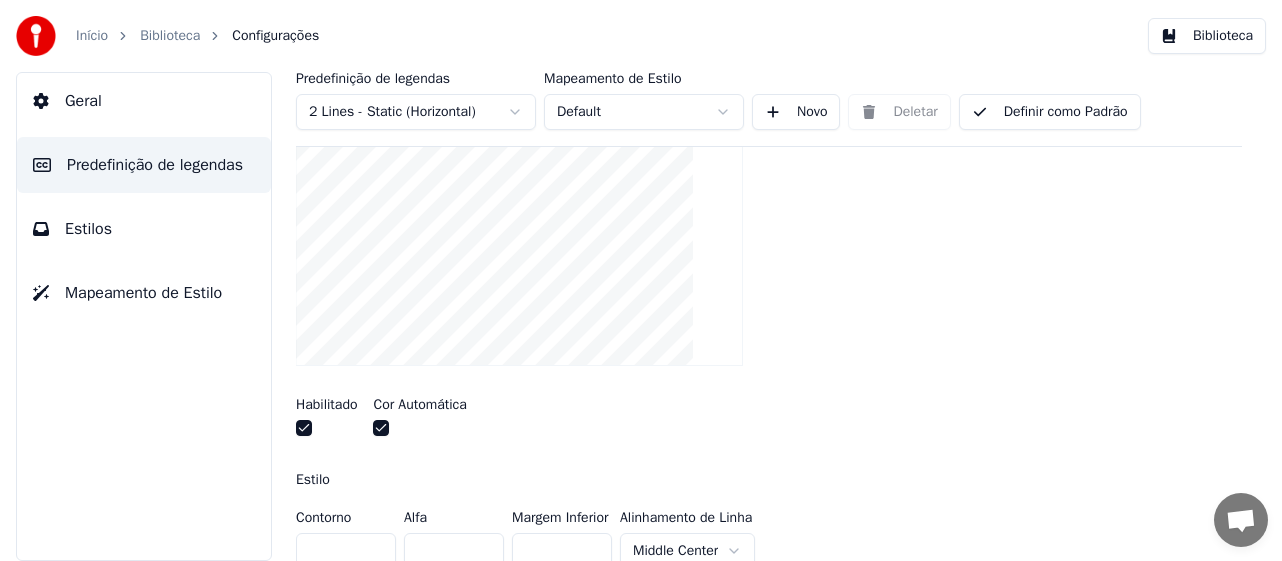 click at bounding box center [381, 428] 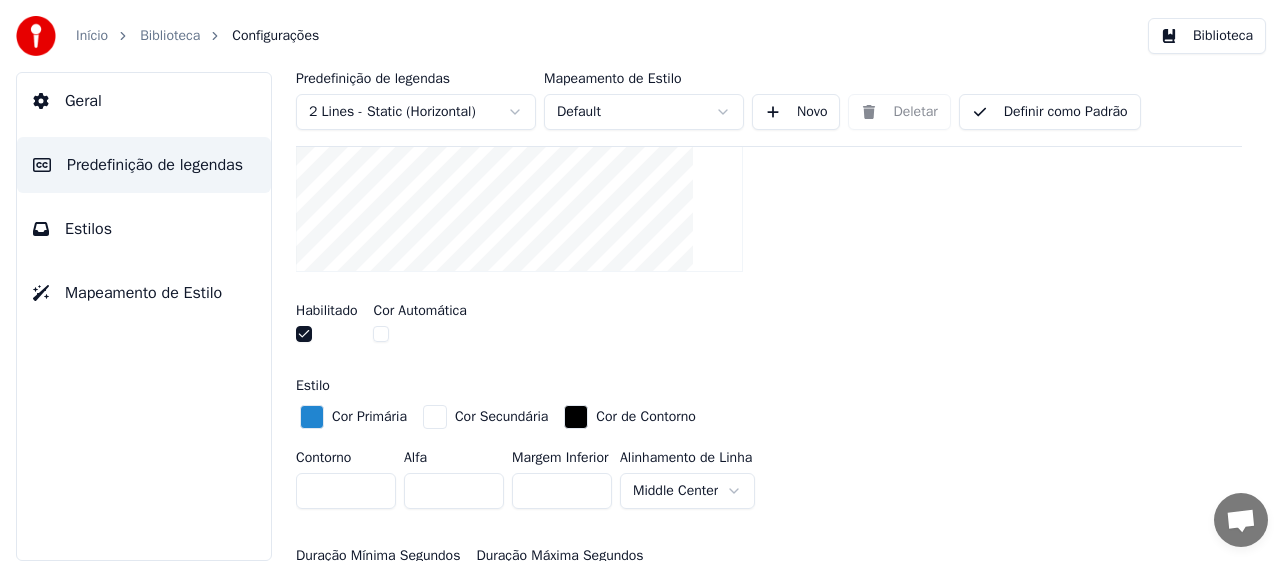 scroll, scrollTop: 500, scrollLeft: 0, axis: vertical 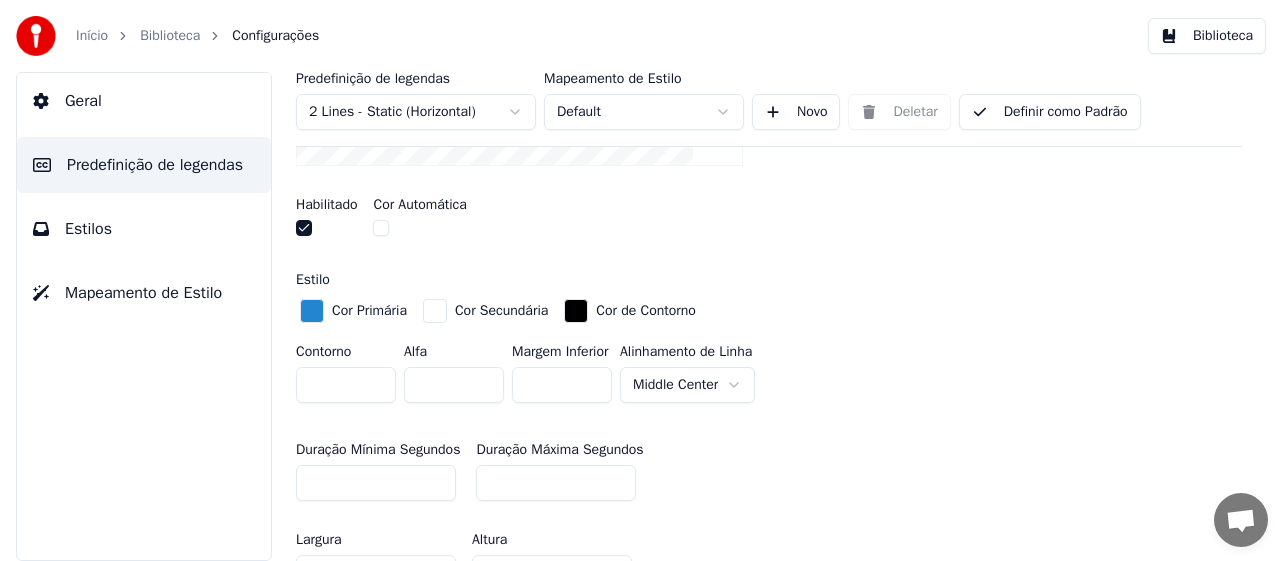 click at bounding box center [435, 311] 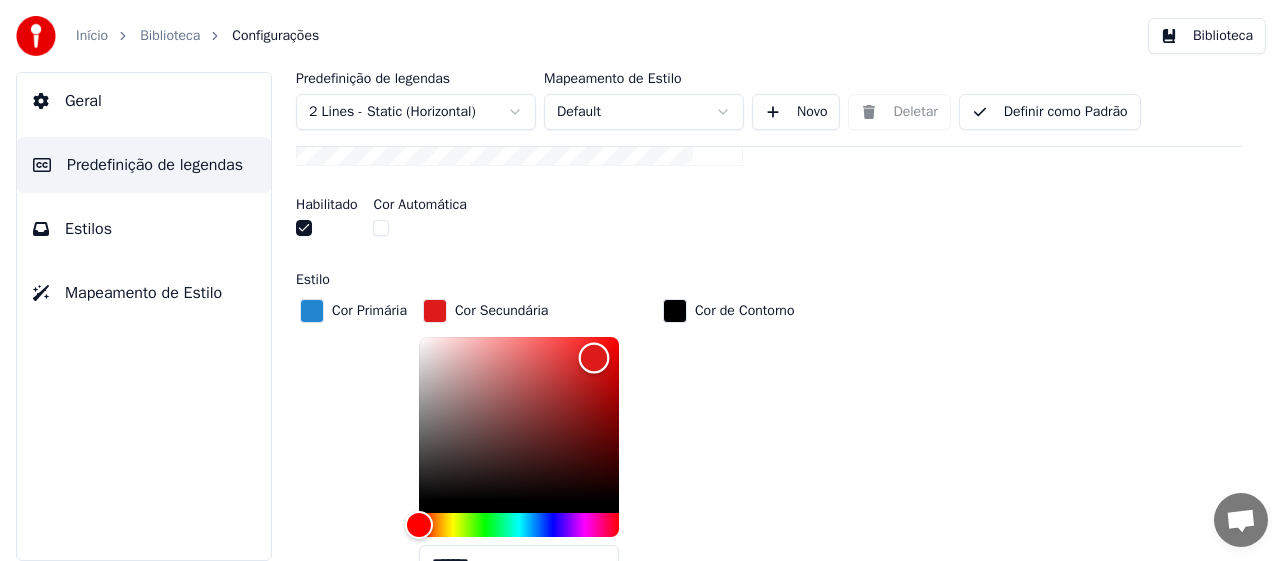 type on "*******" 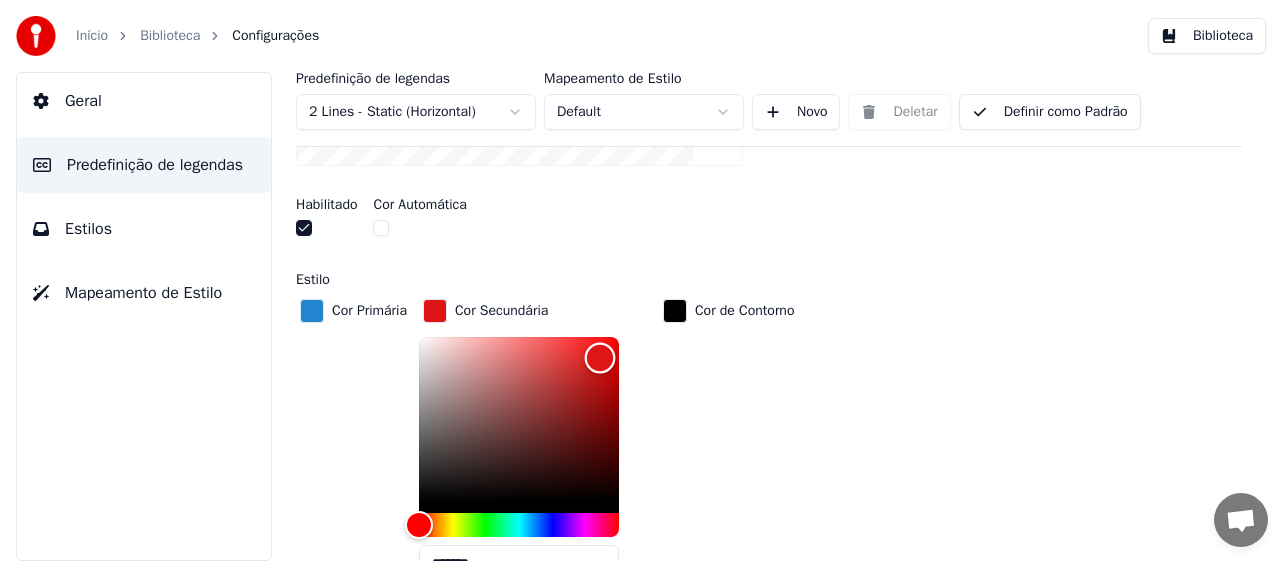 drag, startPoint x: 420, startPoint y: 335, endPoint x: 601, endPoint y: 356, distance: 182.21416 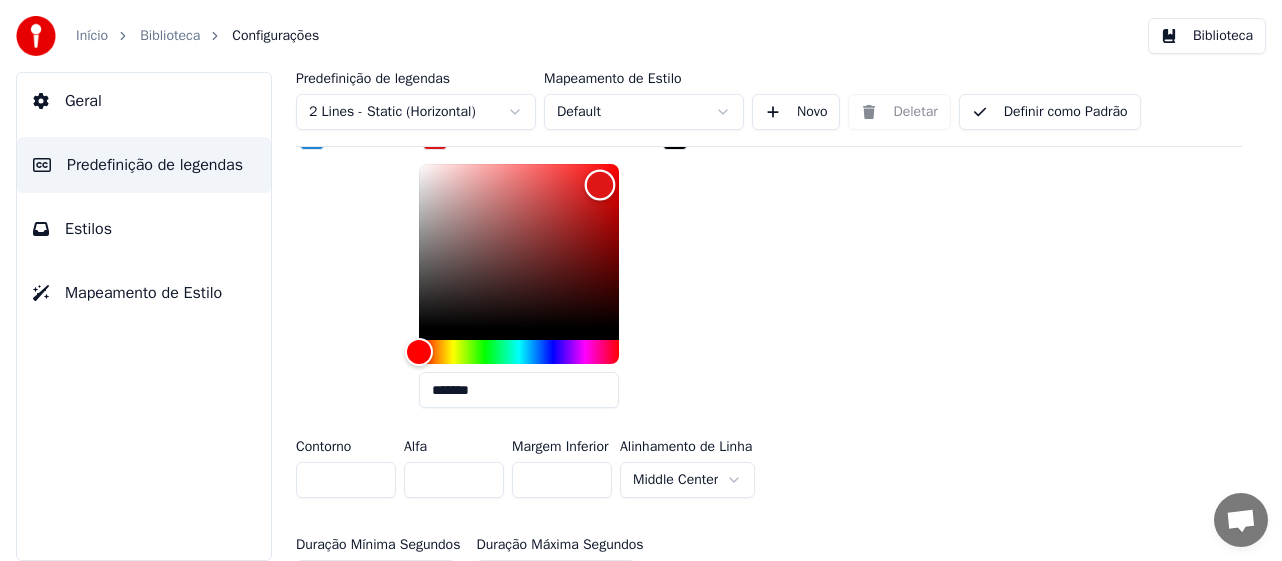 scroll, scrollTop: 500, scrollLeft: 0, axis: vertical 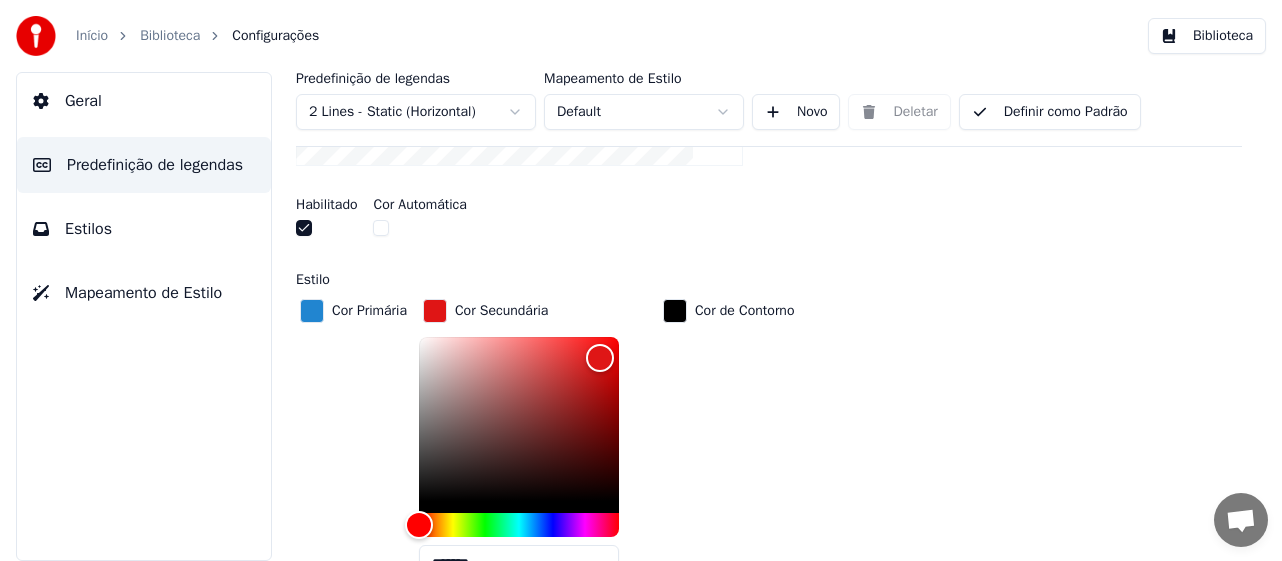 click on "Definir como Padrão" at bounding box center [1050, 112] 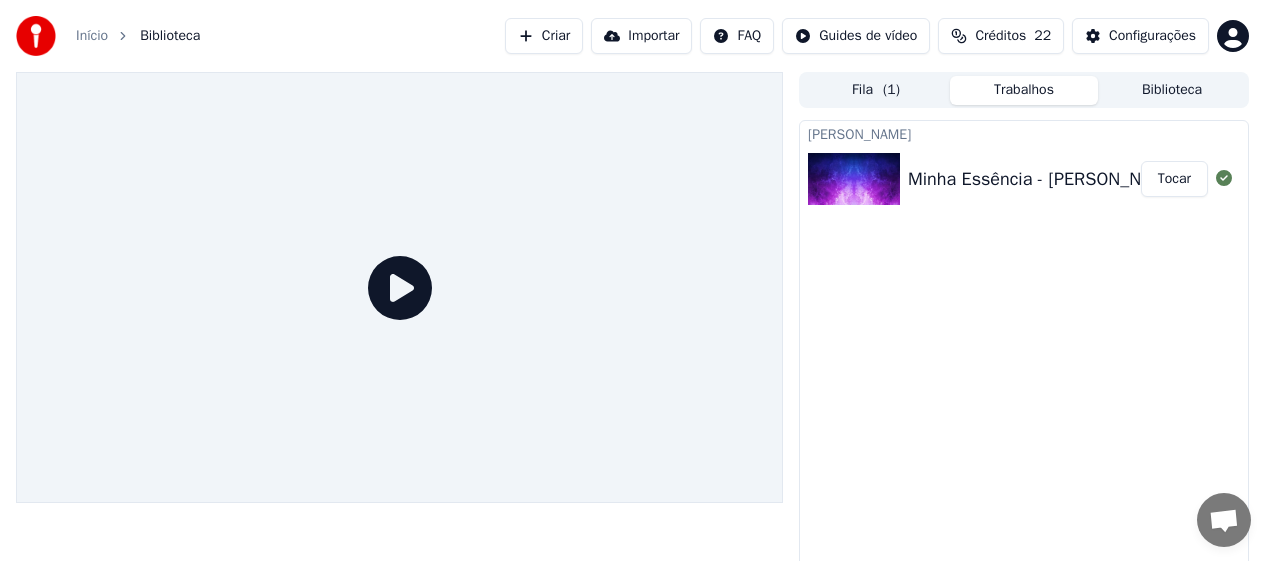 click on "Tocar" at bounding box center (1174, 179) 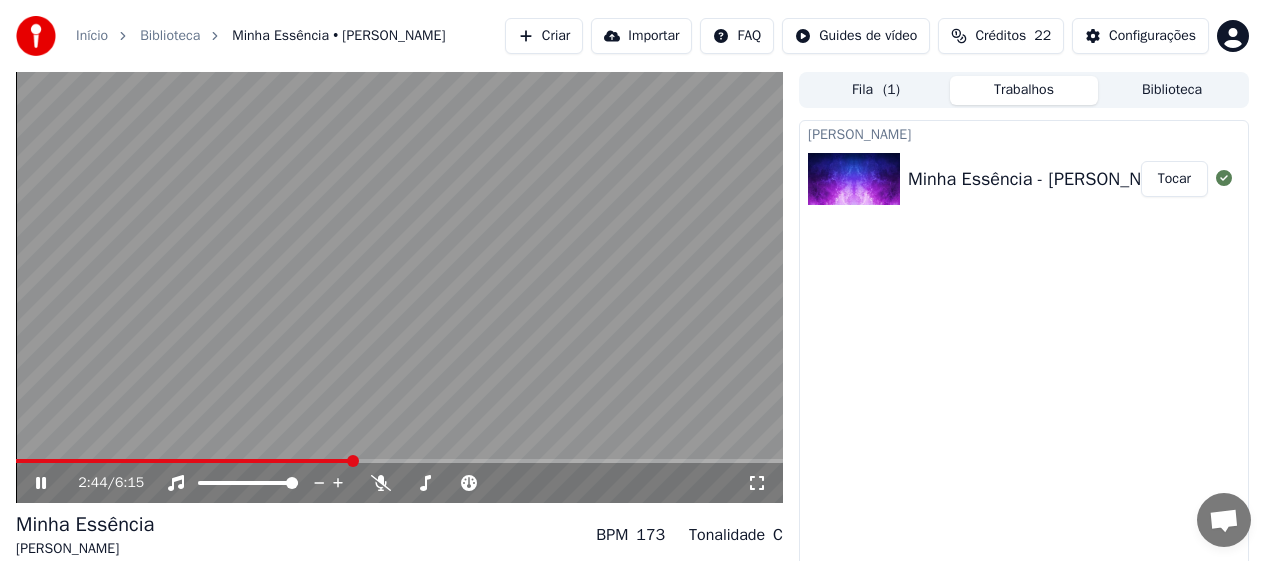 click 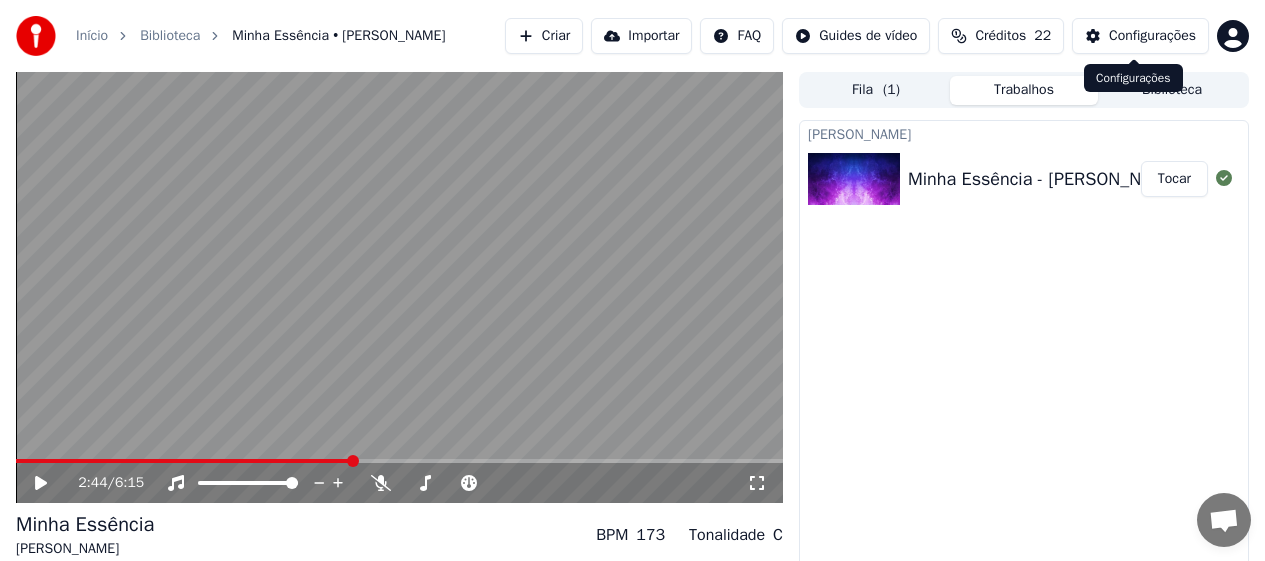 click on "Configurações" at bounding box center (1152, 36) 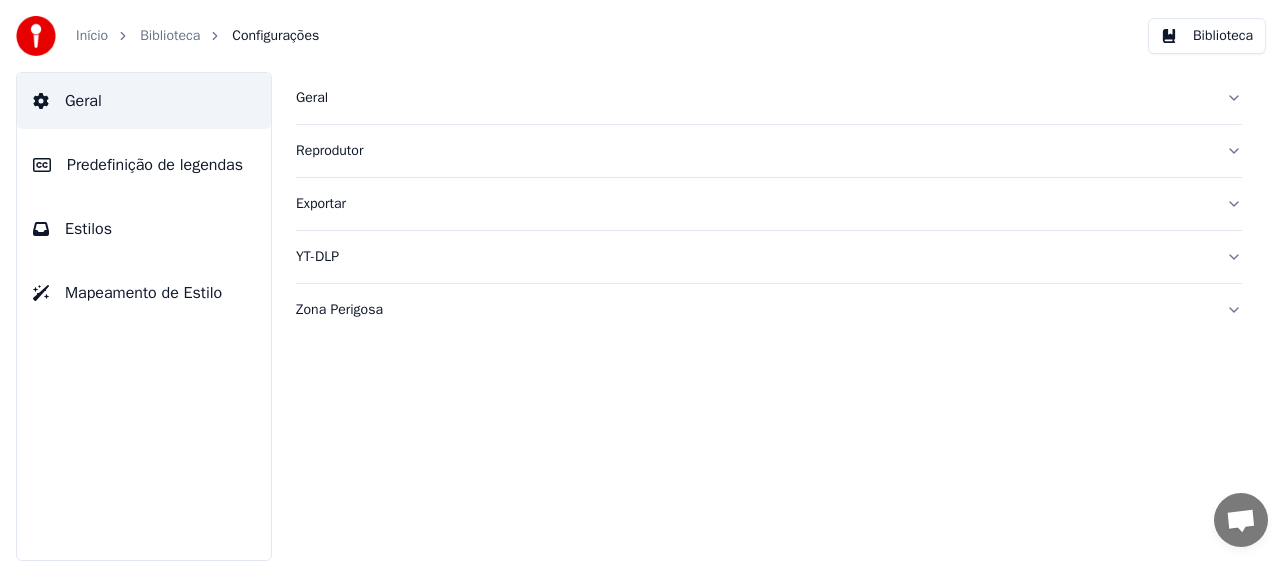 click on "Predefinição de legendas" at bounding box center (155, 165) 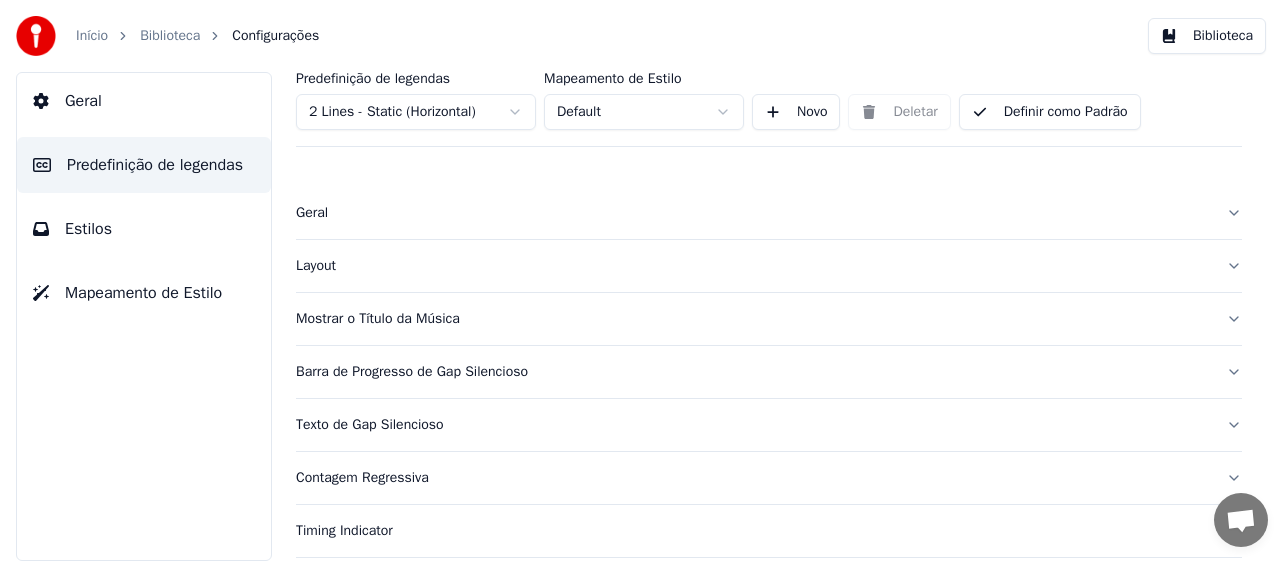 click on "Barra de Progresso de Gap Silencioso" at bounding box center (753, 372) 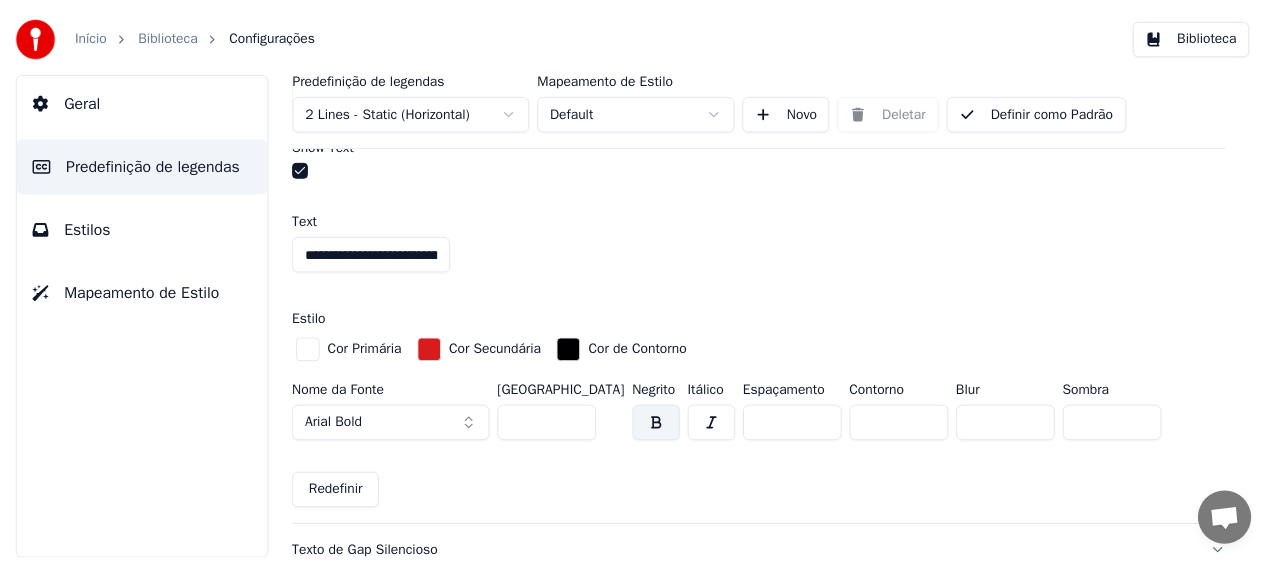 scroll, scrollTop: 1300, scrollLeft: 0, axis: vertical 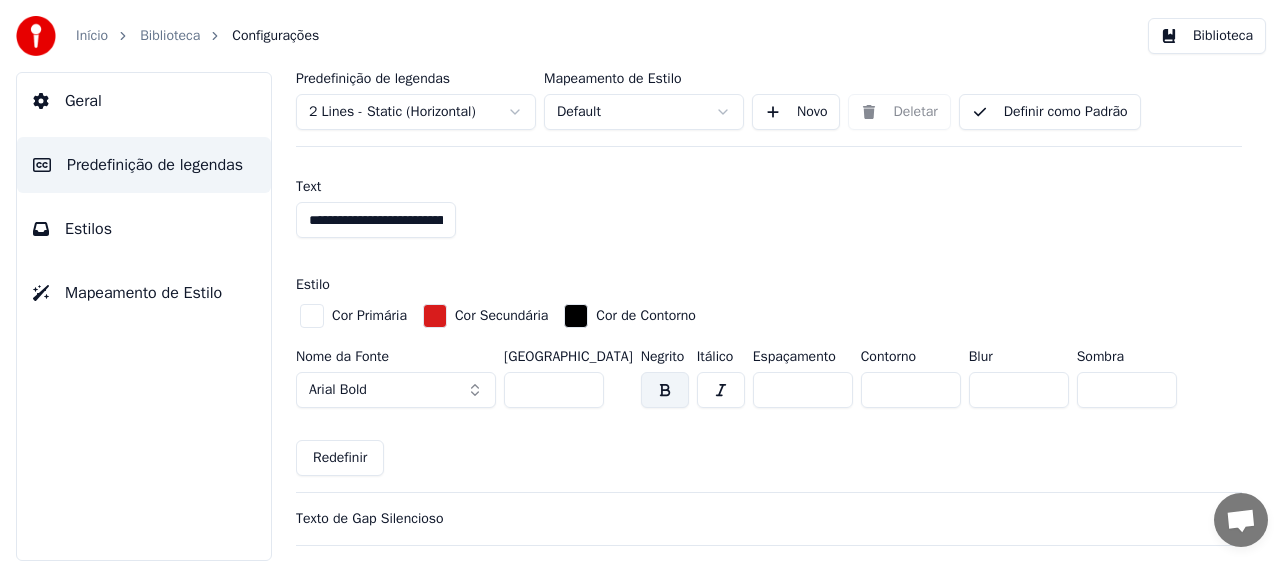 click on "Arial Bold" at bounding box center [396, 390] 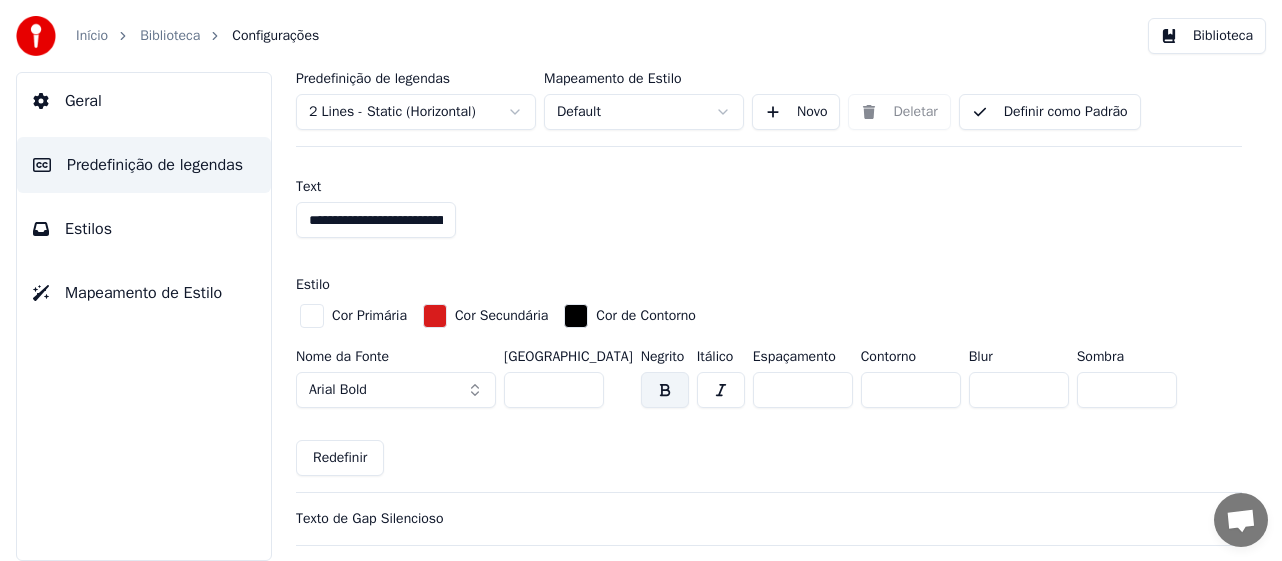 click on "Arial Bold" at bounding box center [396, 390] 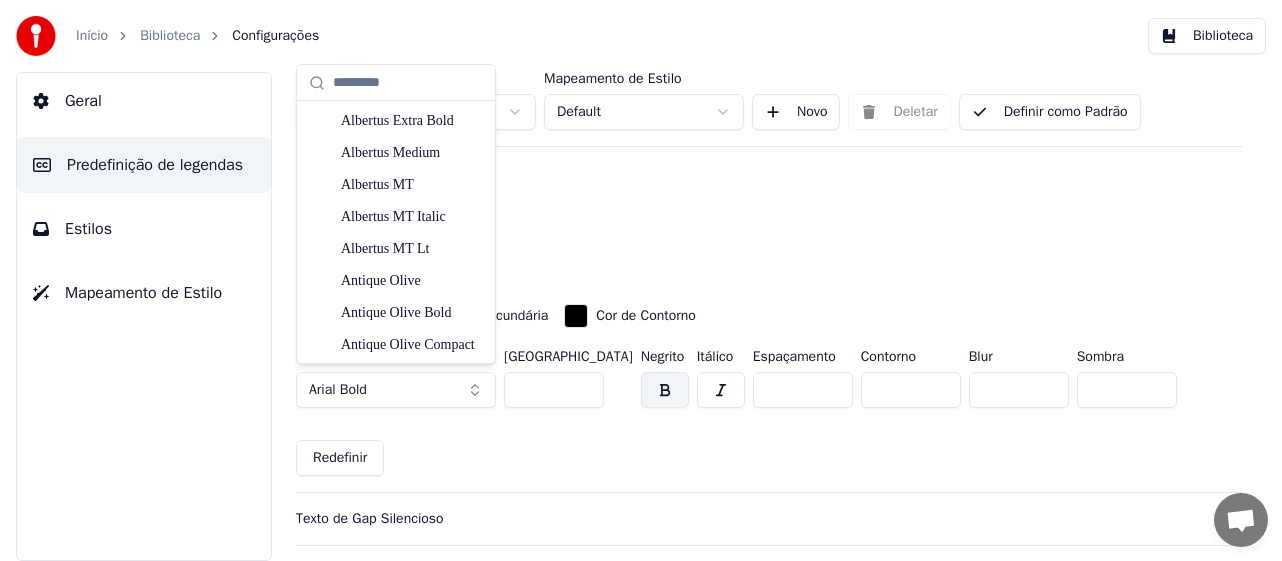 click on "Arial Bold" at bounding box center (396, 390) 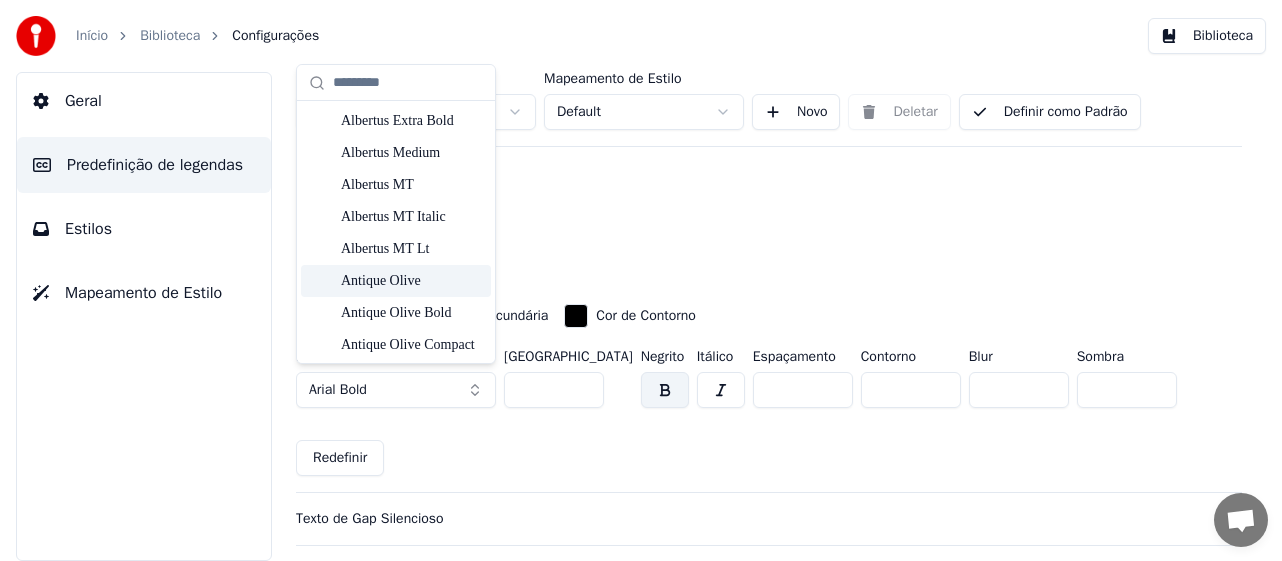 click on "Antique Olive" at bounding box center (412, 281) 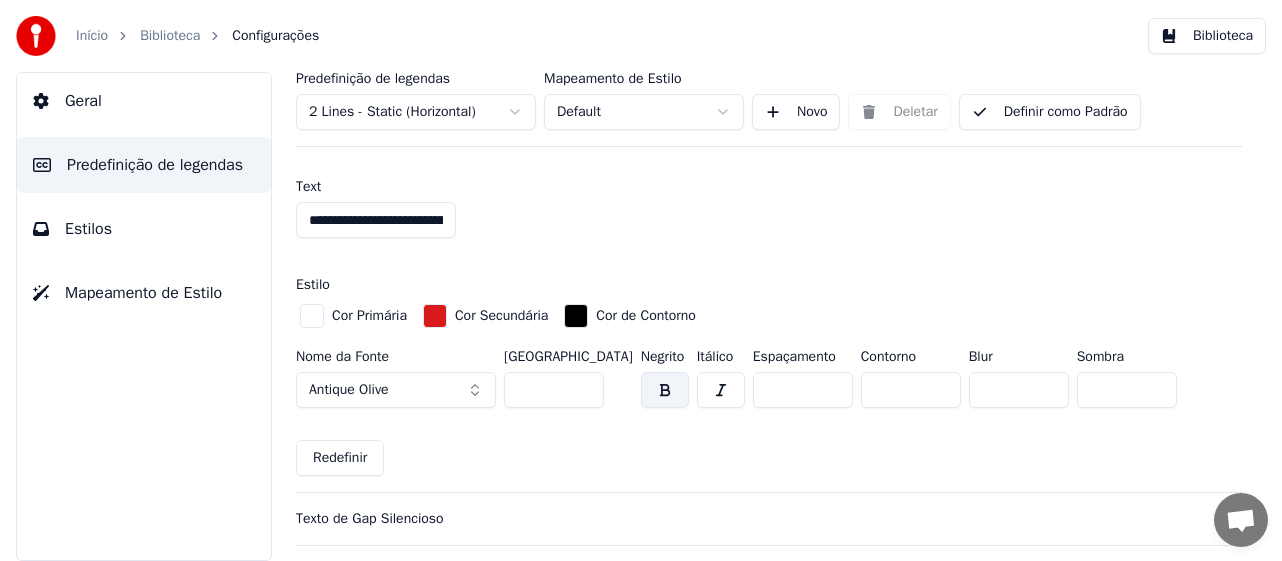 click on "Definir como Padrão" at bounding box center (1050, 112) 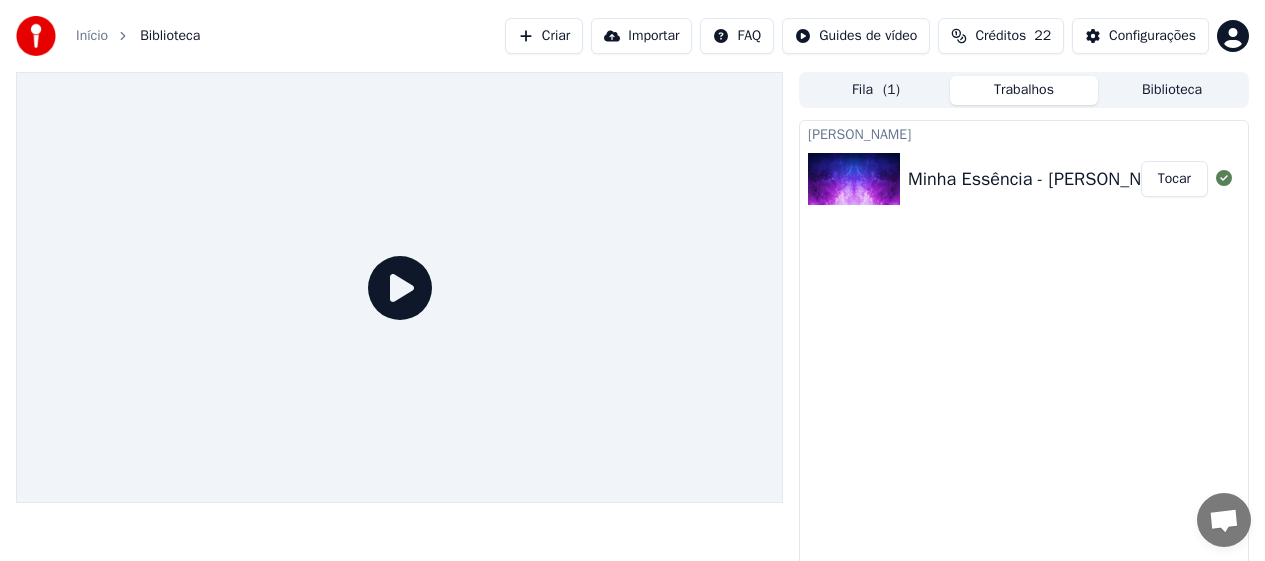 click on "Tocar" at bounding box center [1174, 179] 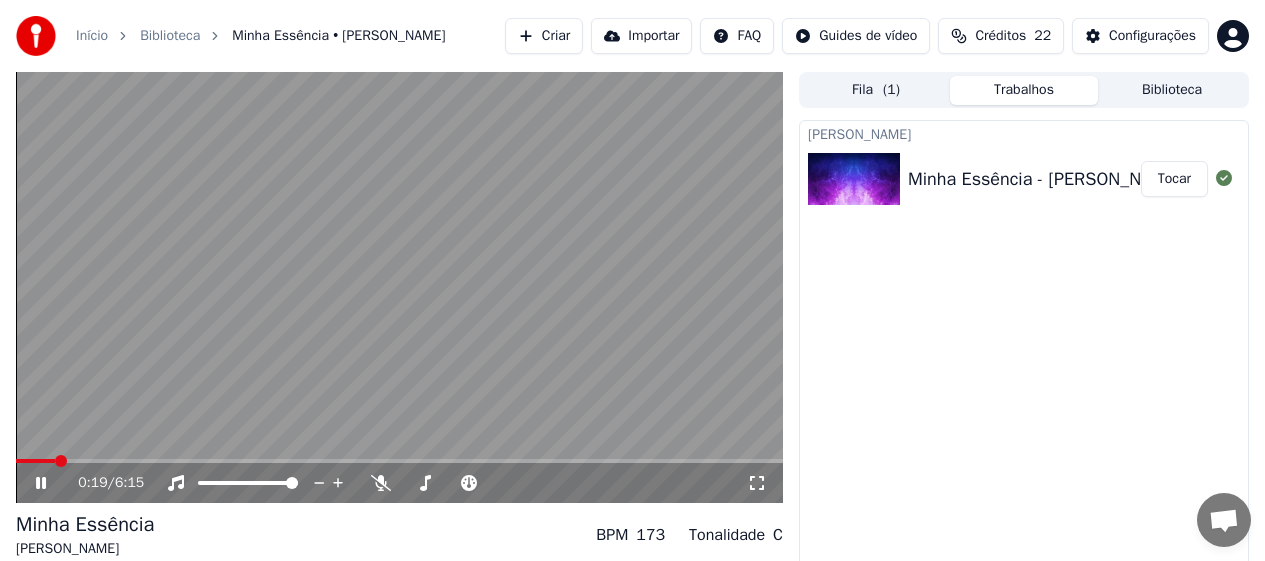 click at bounding box center [399, 287] 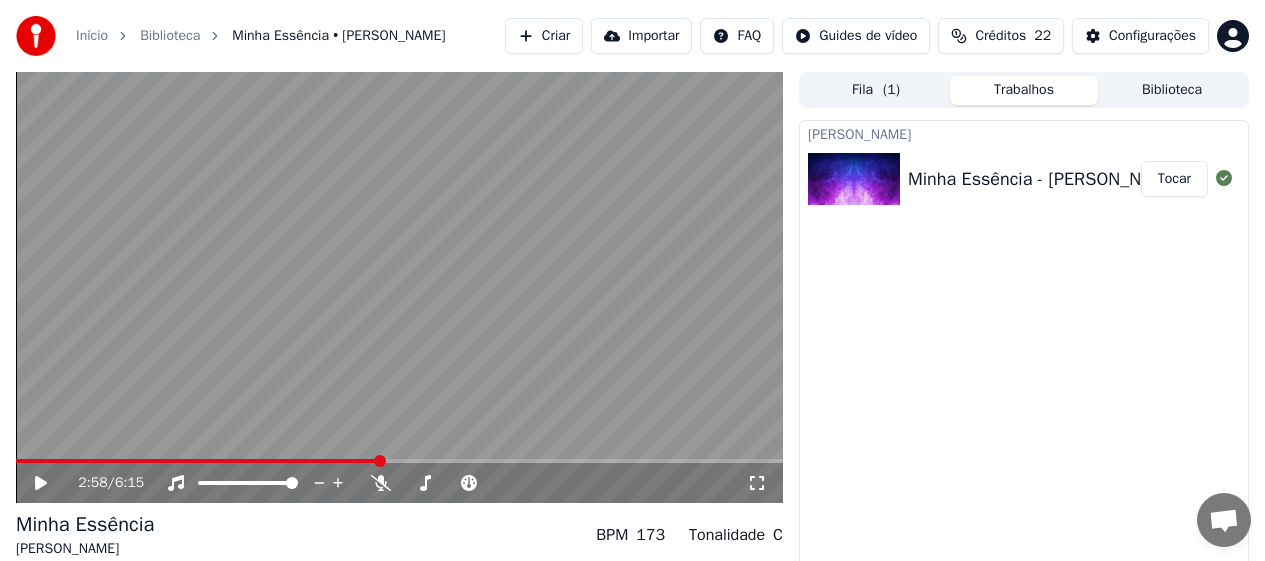 click at bounding box center (380, 461) 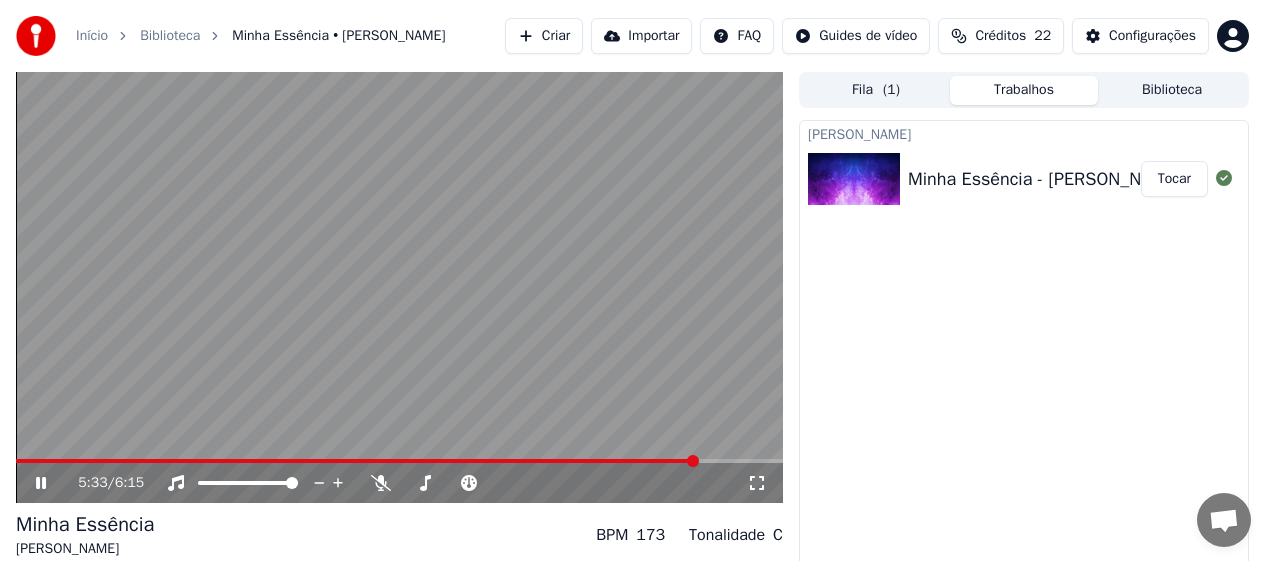 click 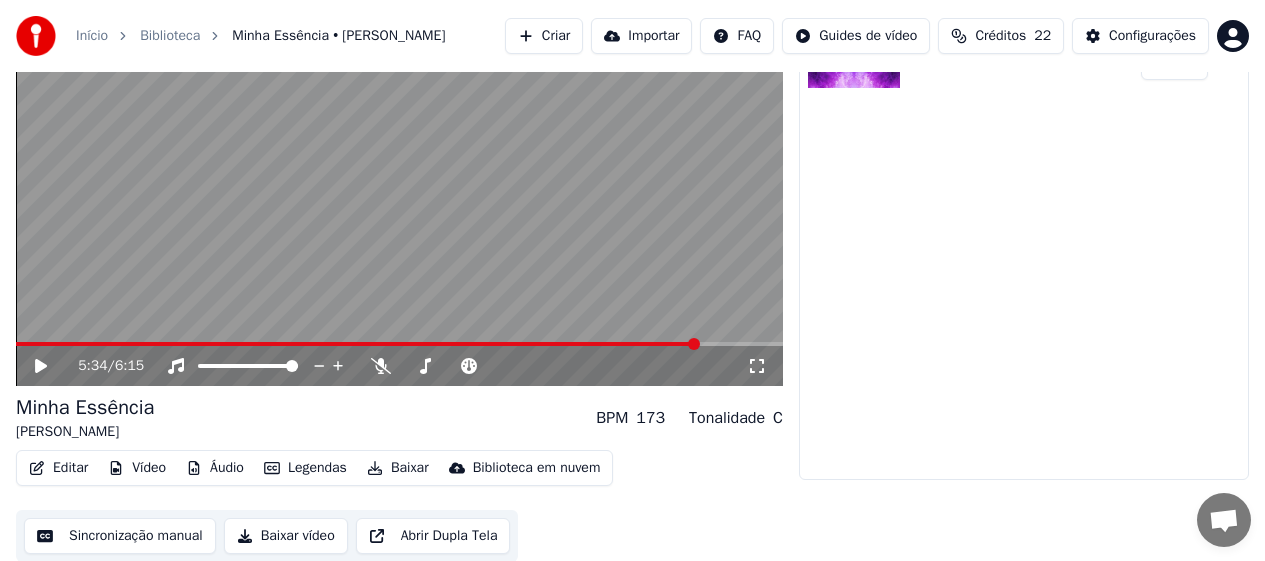 scroll, scrollTop: 118, scrollLeft: 0, axis: vertical 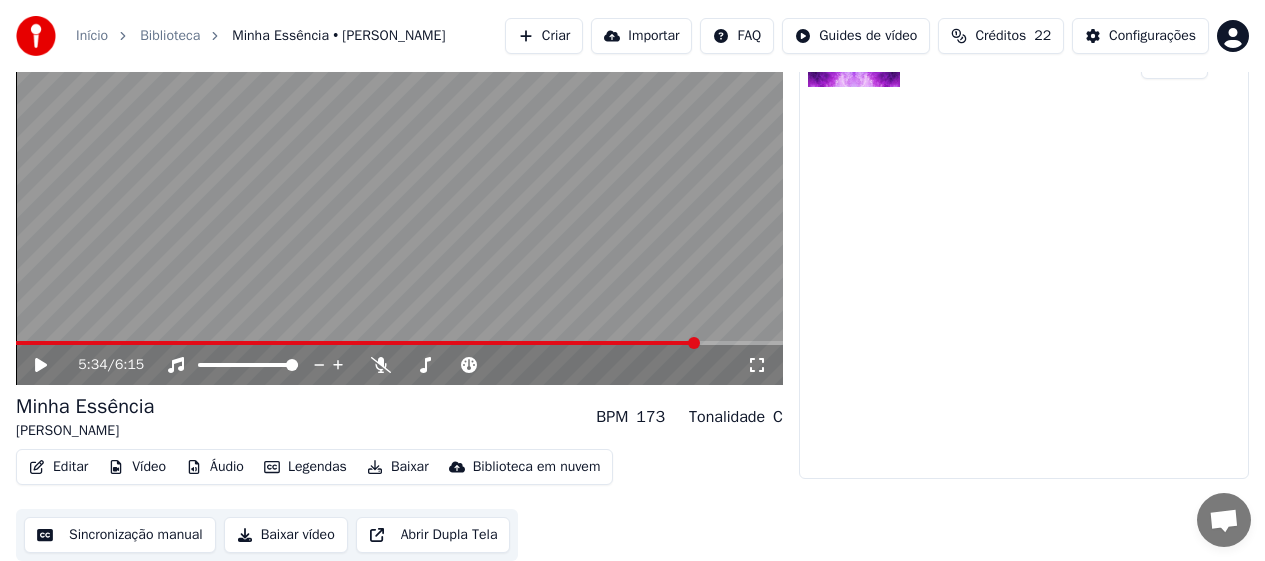 click on "Sincronização manual" at bounding box center (120, 535) 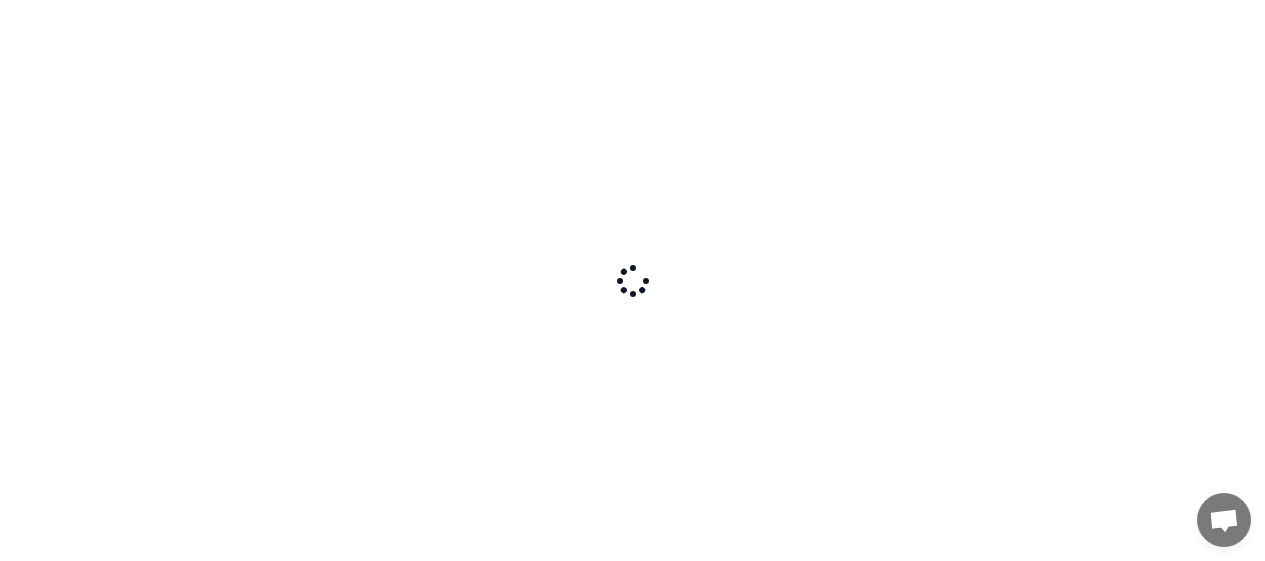 scroll, scrollTop: 0, scrollLeft: 0, axis: both 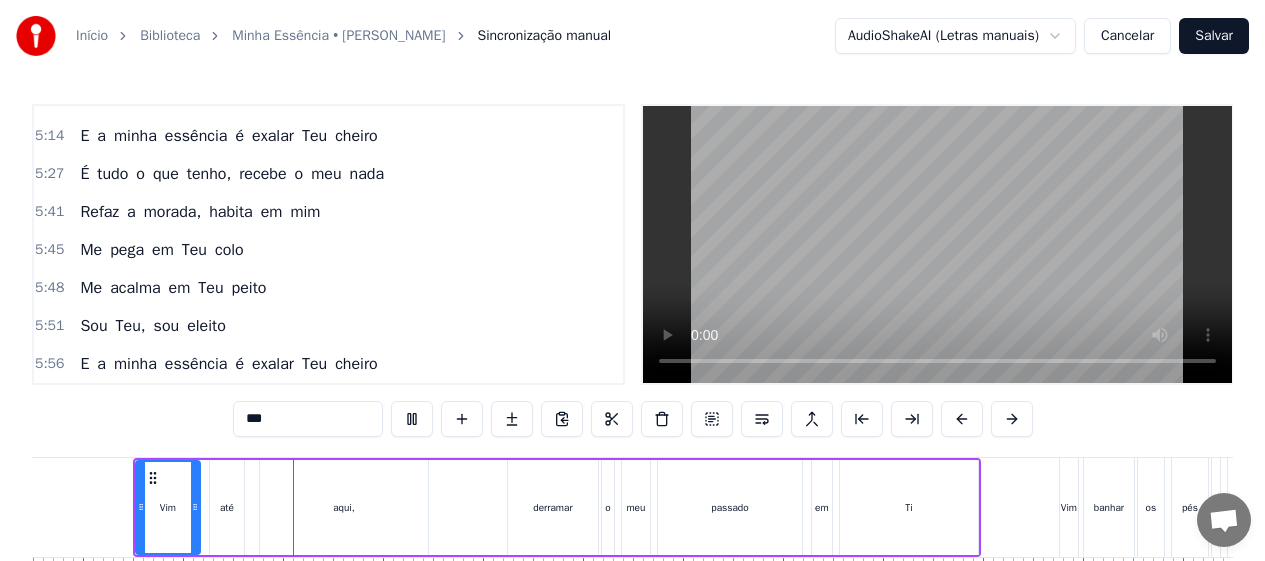 type 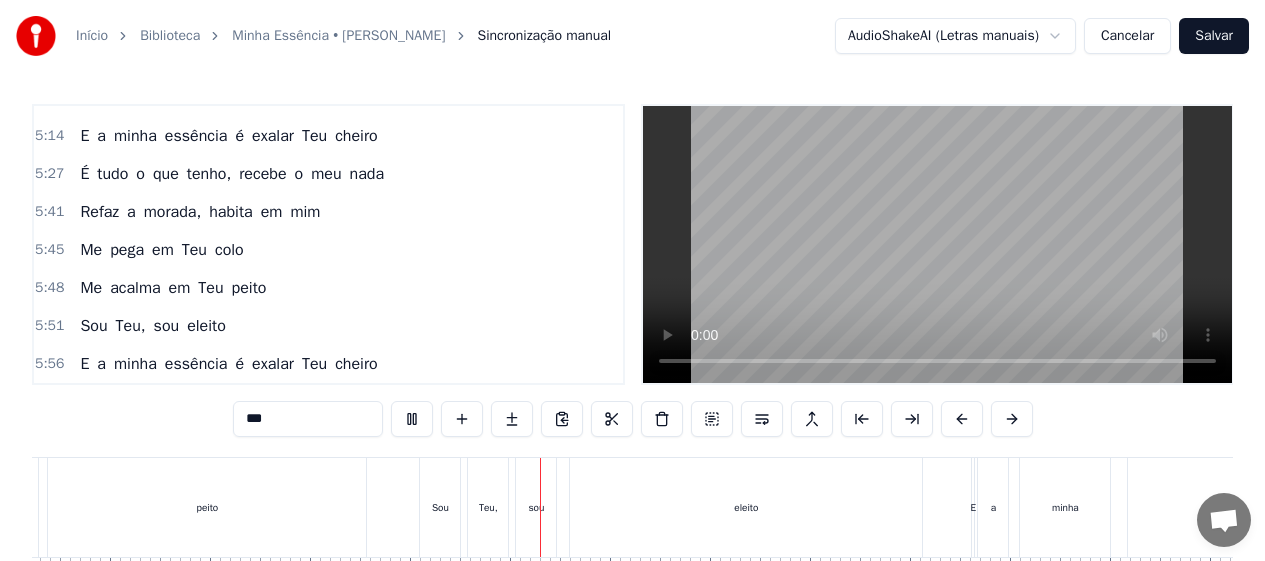 scroll, scrollTop: 0, scrollLeft: 30891, axis: horizontal 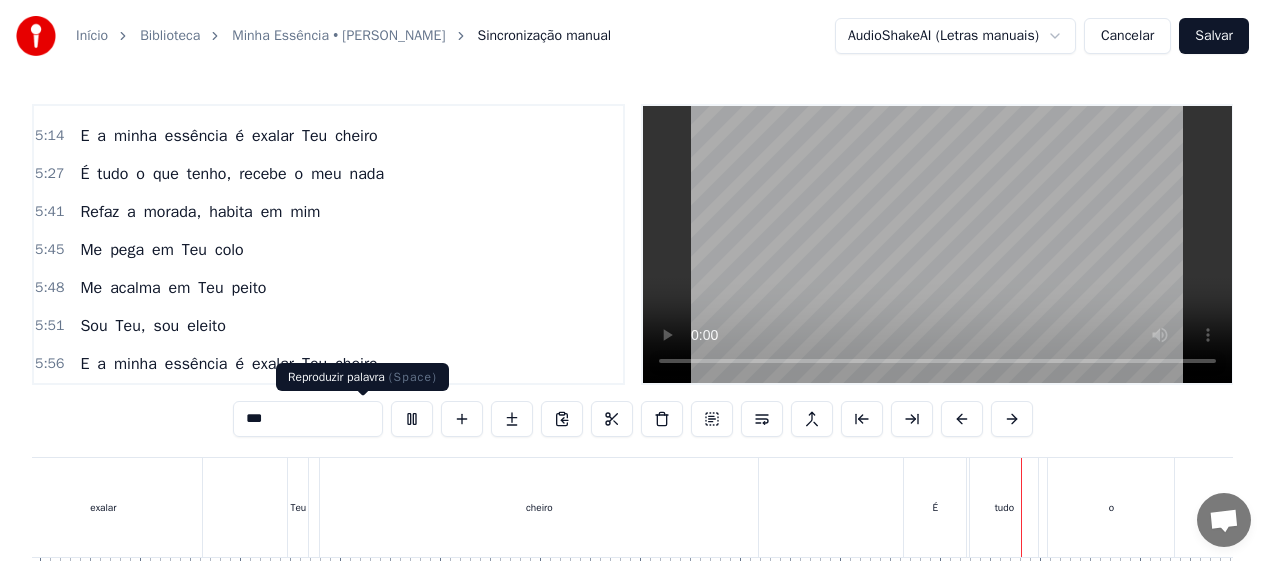 click at bounding box center [412, 419] 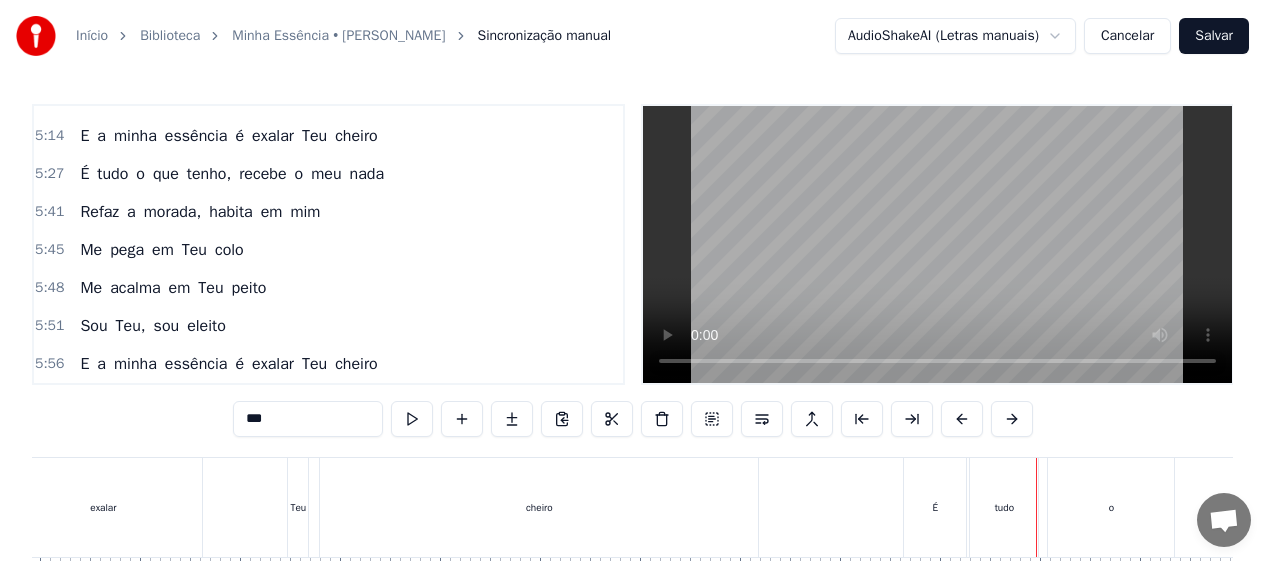 type 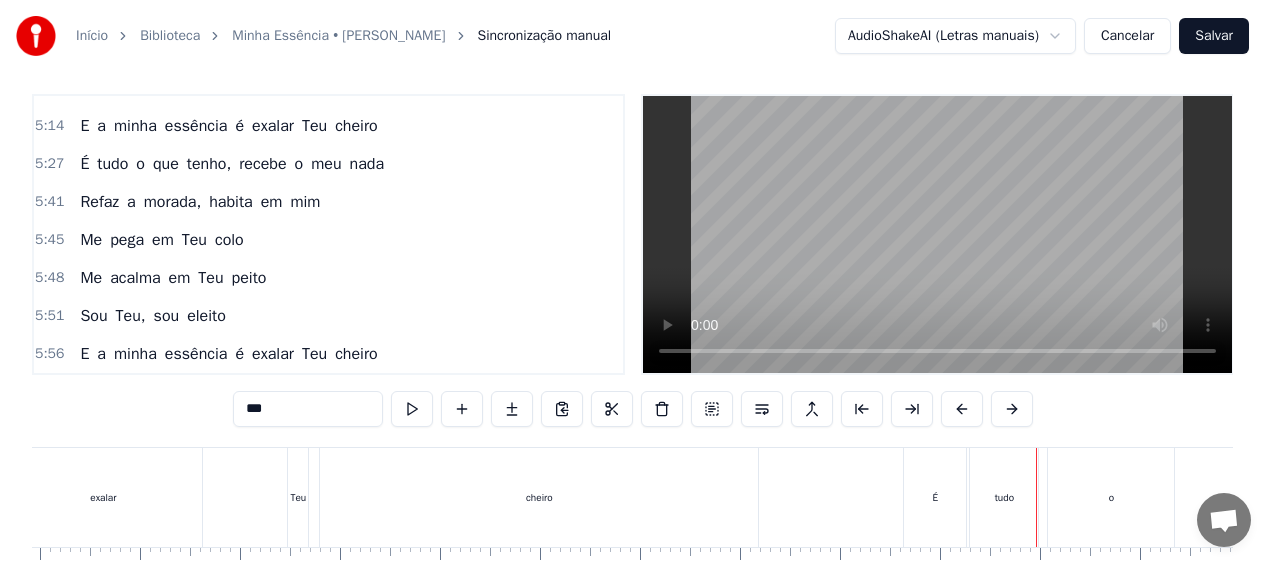 scroll, scrollTop: 0, scrollLeft: 0, axis: both 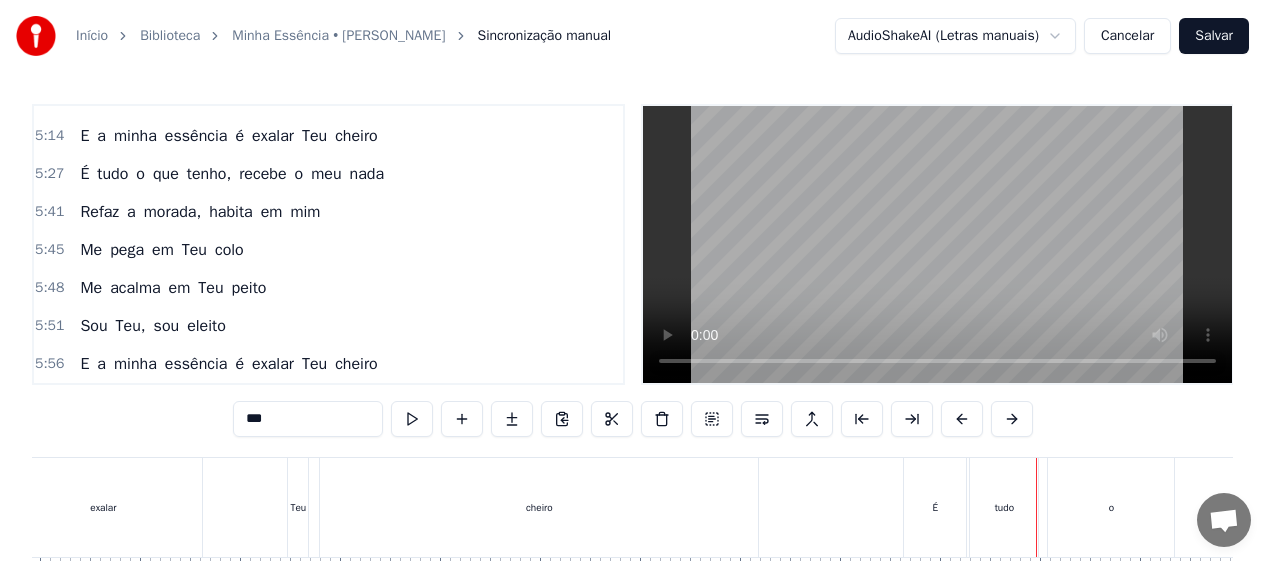 click on "É" at bounding box center [935, 507] 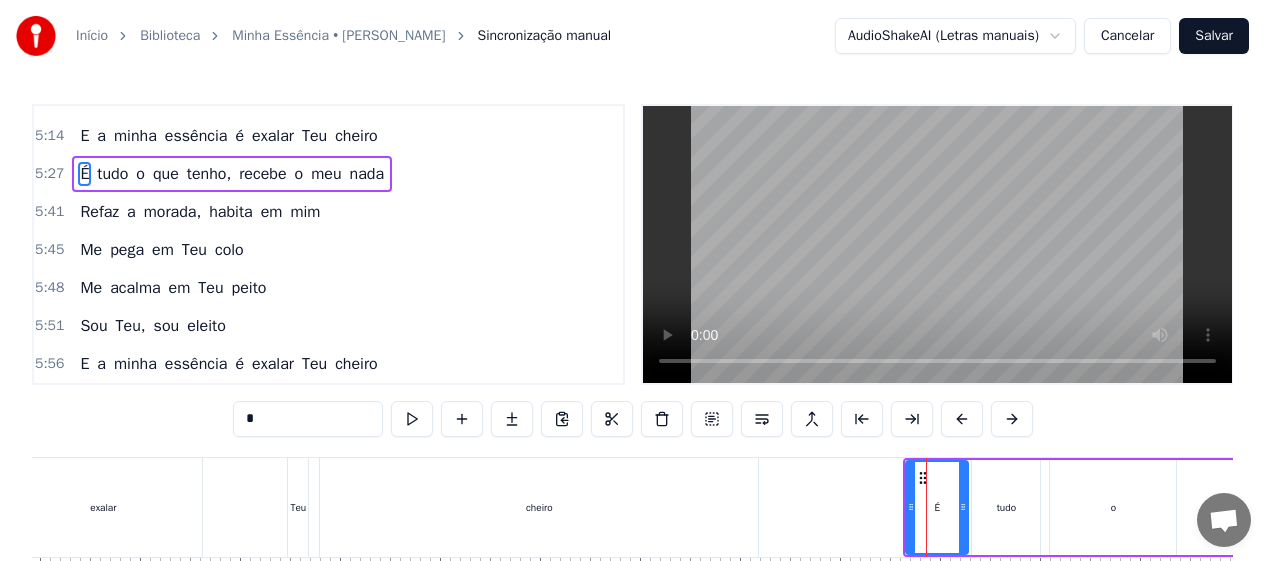 scroll, scrollTop: 1324, scrollLeft: 0, axis: vertical 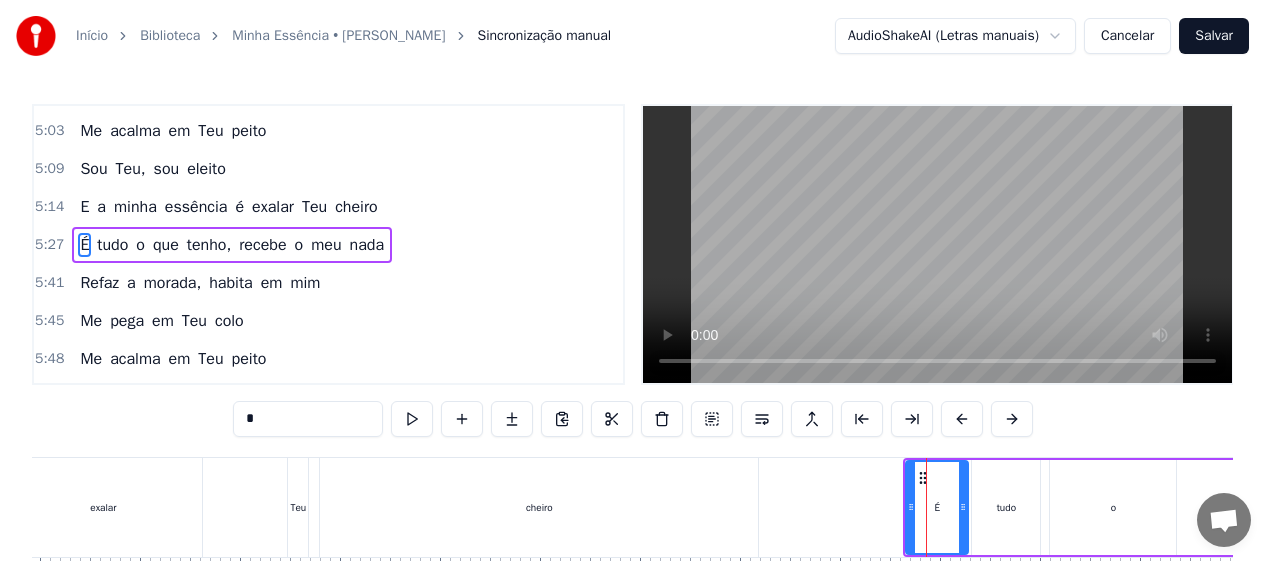 click 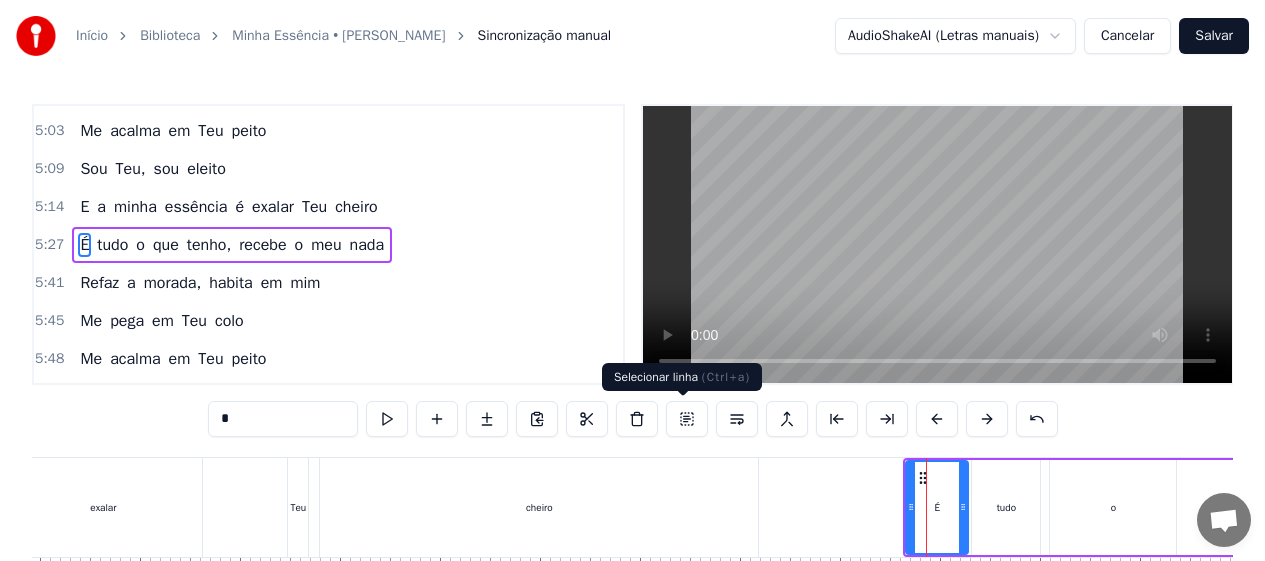 click at bounding box center (687, 419) 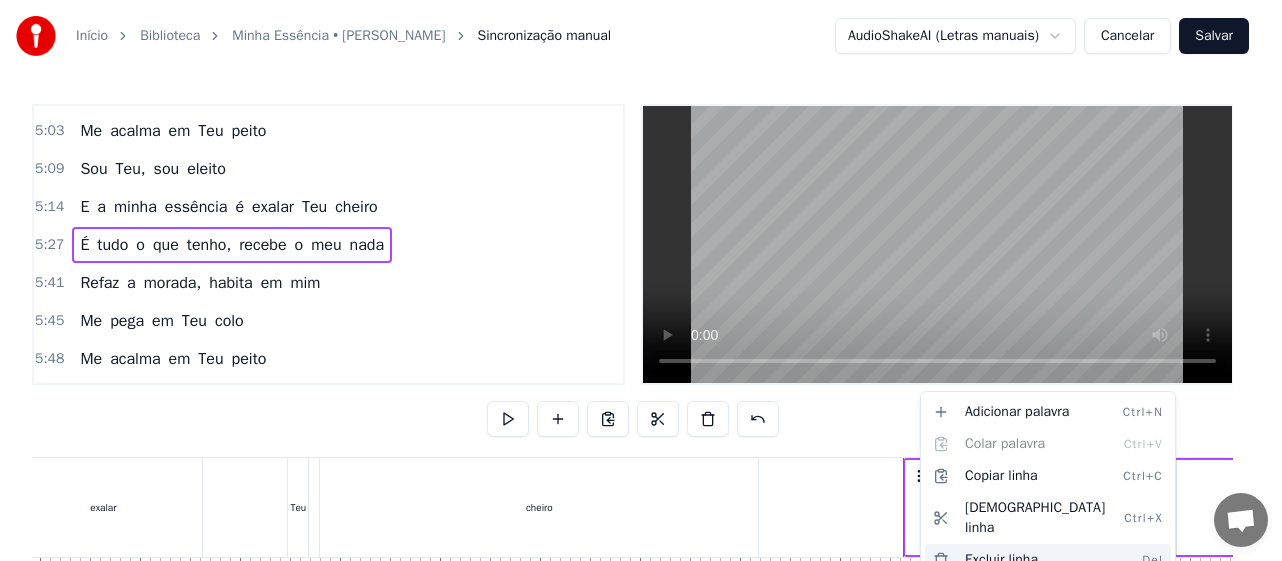 click on "Excluir linha Del" at bounding box center (1048, 560) 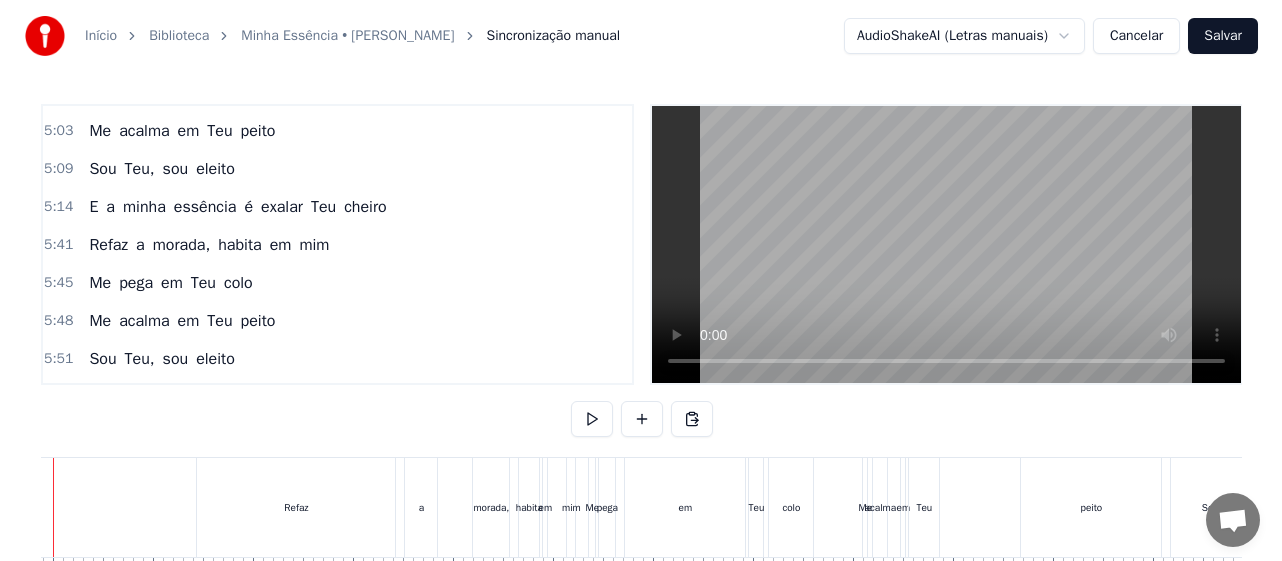 scroll, scrollTop: 0, scrollLeft: 33900, axis: horizontal 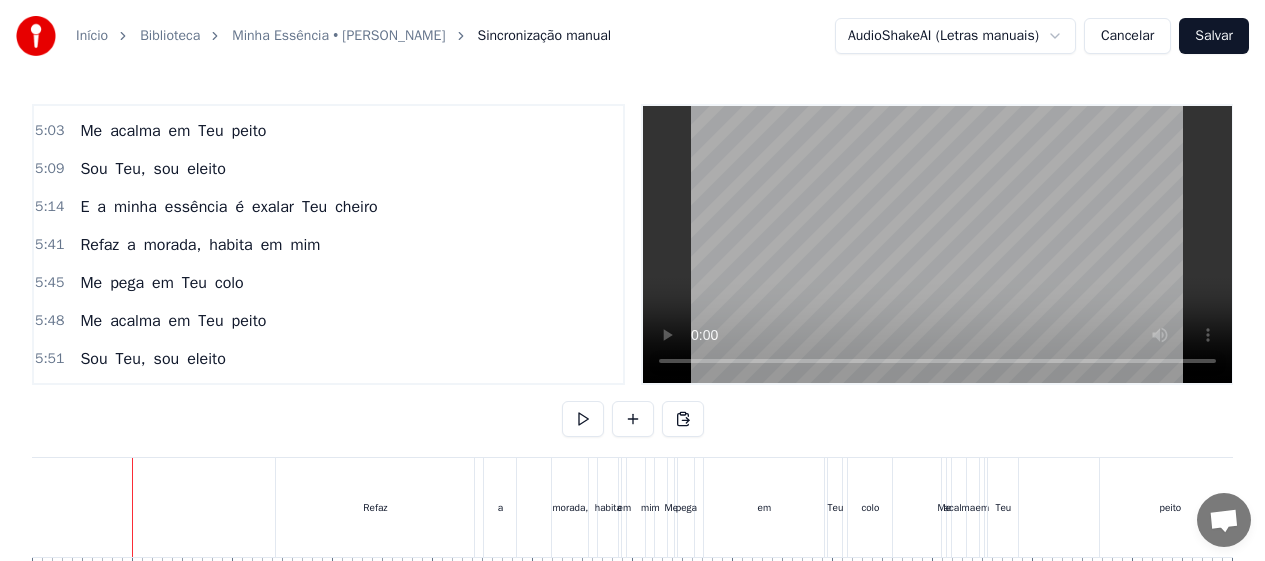 click on "Refaz" at bounding box center (375, 507) 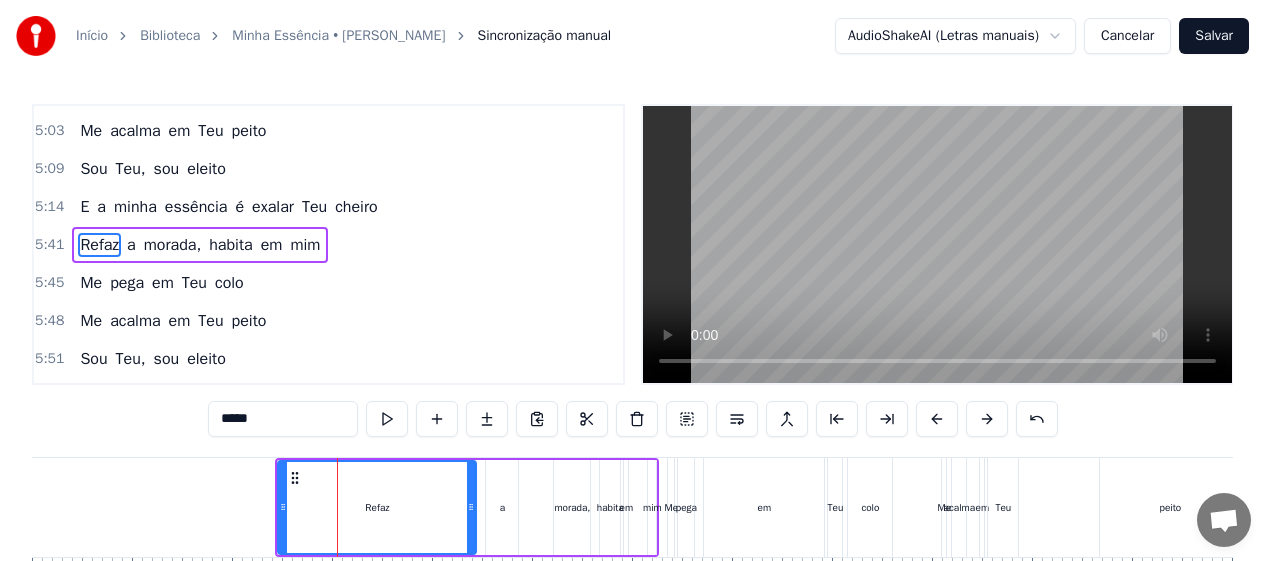 click 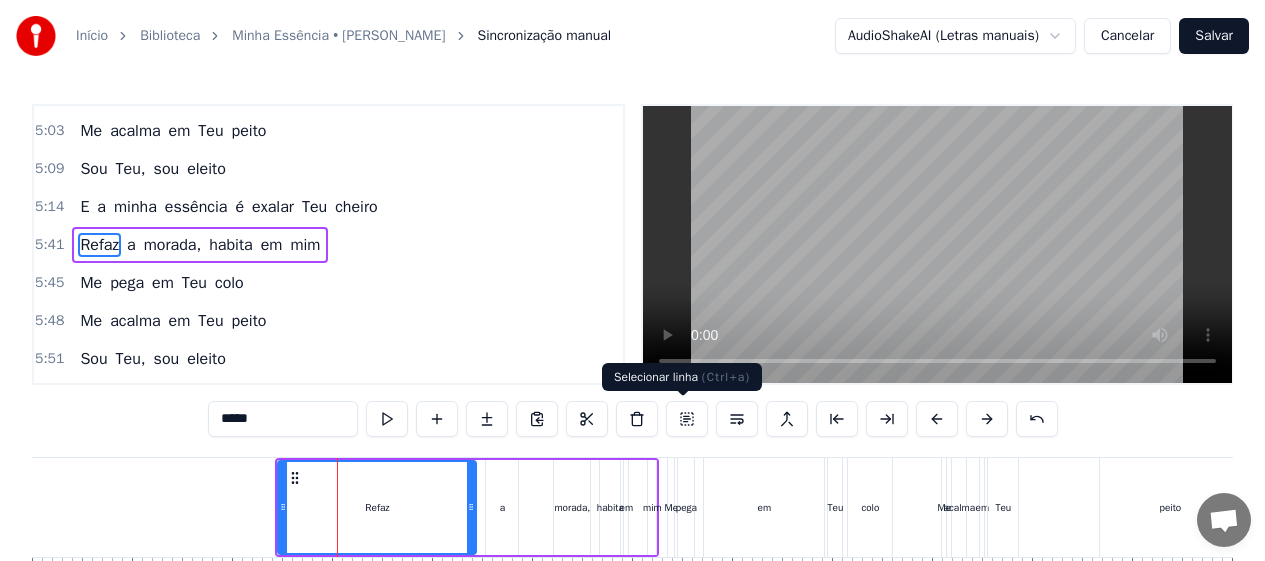 click at bounding box center [687, 419] 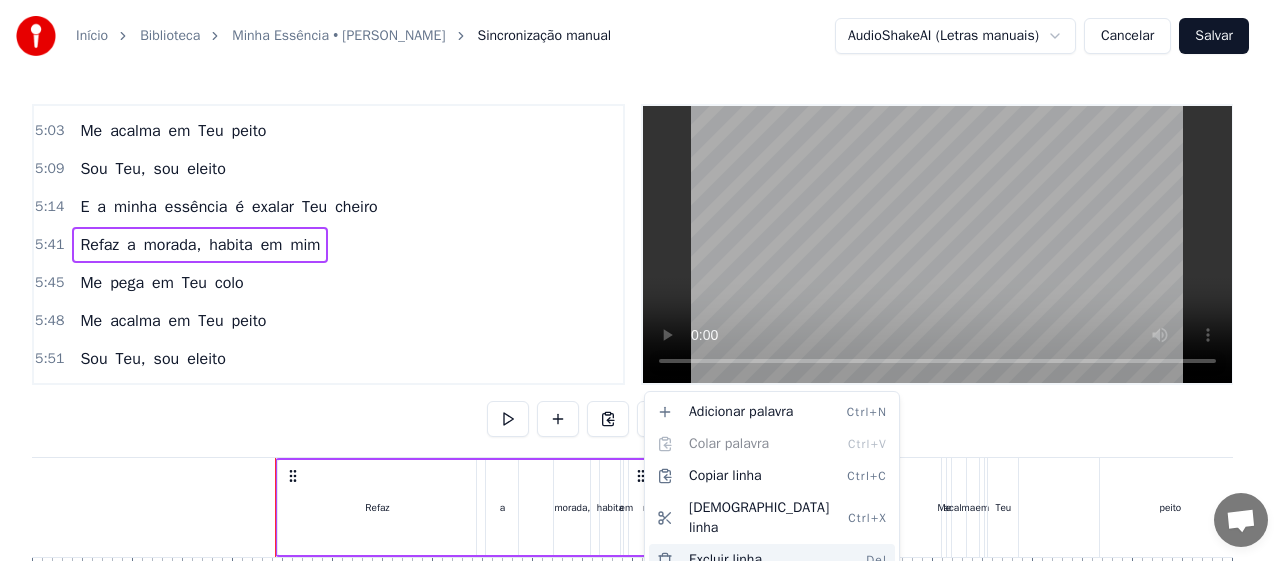 click on "Excluir linha Del" at bounding box center [772, 560] 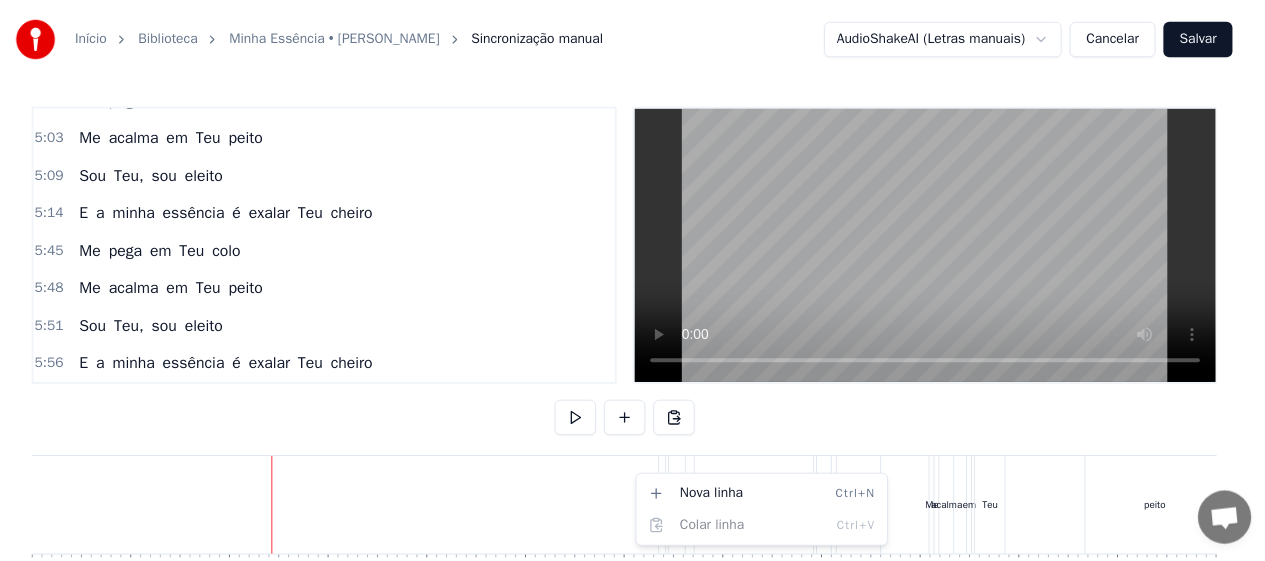 scroll, scrollTop: 1319, scrollLeft: 0, axis: vertical 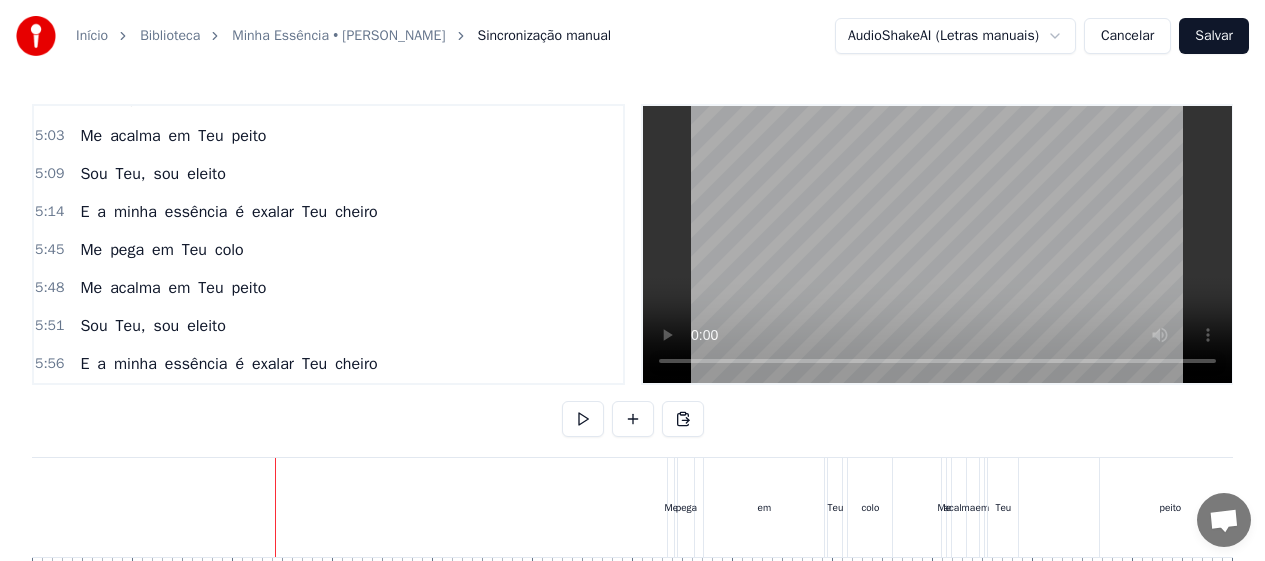 click on "Me" at bounding box center (672, 507) 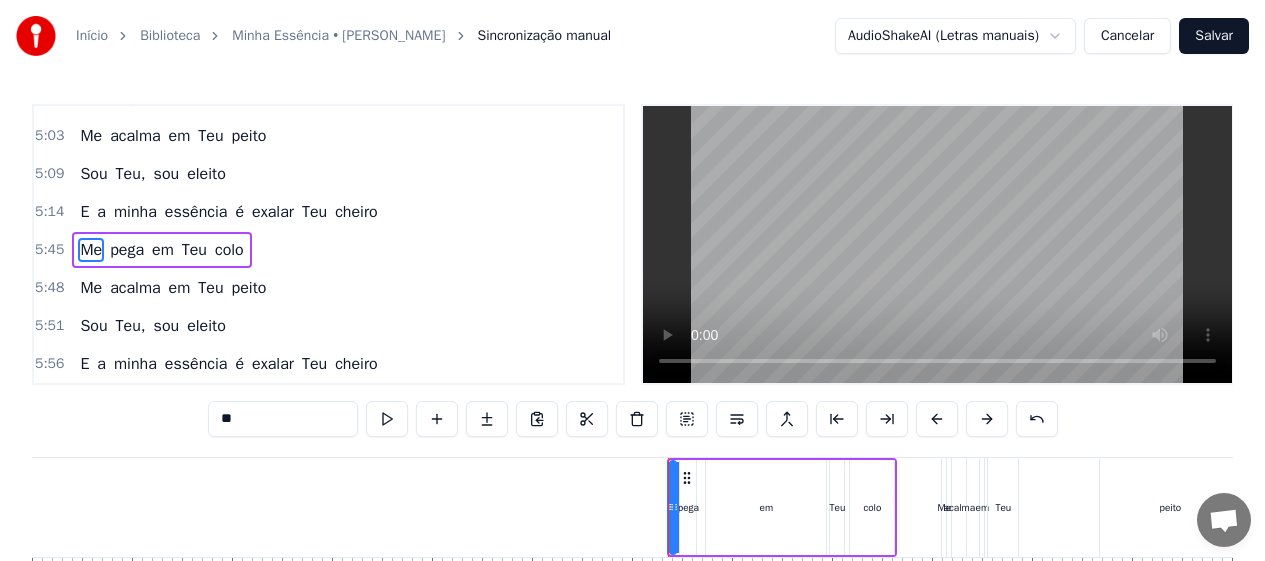 click 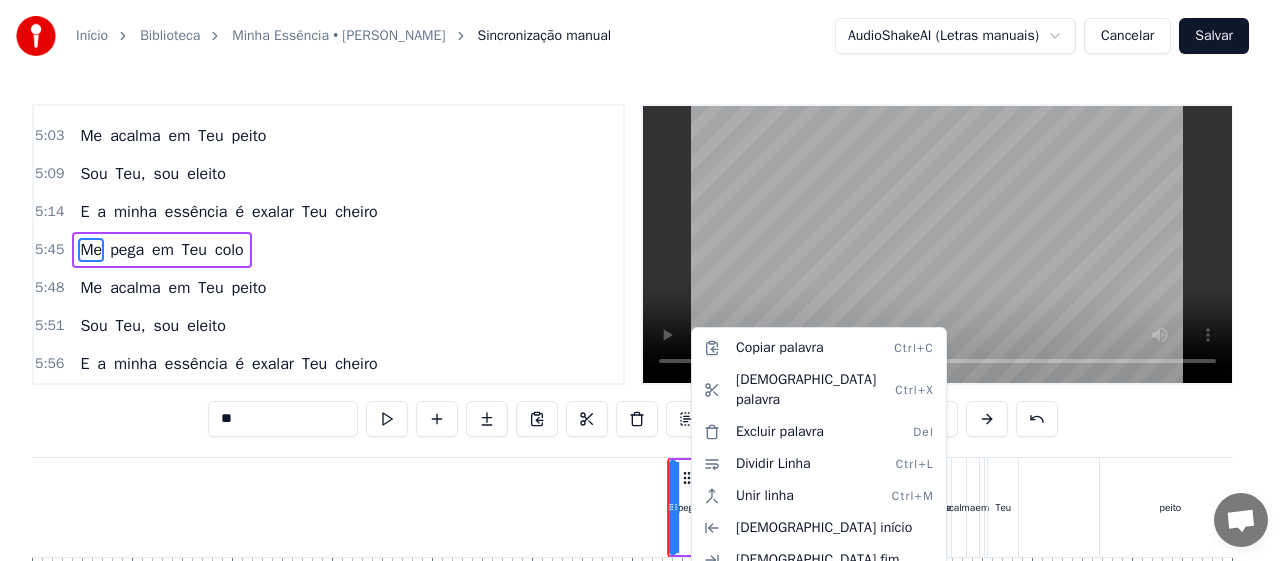 click on "Início Biblioteca Minha Essência • [PERSON_NAME] manual AudioShakeAI (Letras manuais) Cancelar Salvar 0:28 Vim até aqui, derramar o meu passado em Ti 0:37 Vim banhar os pés que andaram por aí 0:43 Sem carinho receber 0:50 Hoje estou aqui, não porque mereço, eu sei 0:59 Pois Tu sabes por onde eu andei 1:05 Conheces bem o meu perfume 1:11 Mas Tu sabes também 1:16 Que o meu choro é sincero, porém 1:21 Não tenho nada a oferecer, meu Senhor 1:27 Mas Te dou a minha vida 1:33 É tudo o que tenho, recebe o meu nada 1:44 Refaz a morada, habita em mim 1:55 Me pega em Teu colo 2:00 Me acalma em Teu peito 2:06 Sou Teu, sou eleito 2:11 E a minha essência é exalar Teu cheiro 2:41 Vim até aqui, derramar o meu passado em Ti 2:50 Vim banhar os pés que andaram por aí 2:56 Sem carinho receber 3:03 Hoje estou aqui, não porque mereço, eu sei 3:12 Pois Tu sabes por onde eu andei 3:18 Conheces bem o meu perfume 3:24 Mas Tu sabes também 3:29 Que o meu choro é sincero, porém 3:34 Não tenho nada" at bounding box center (641, 345) 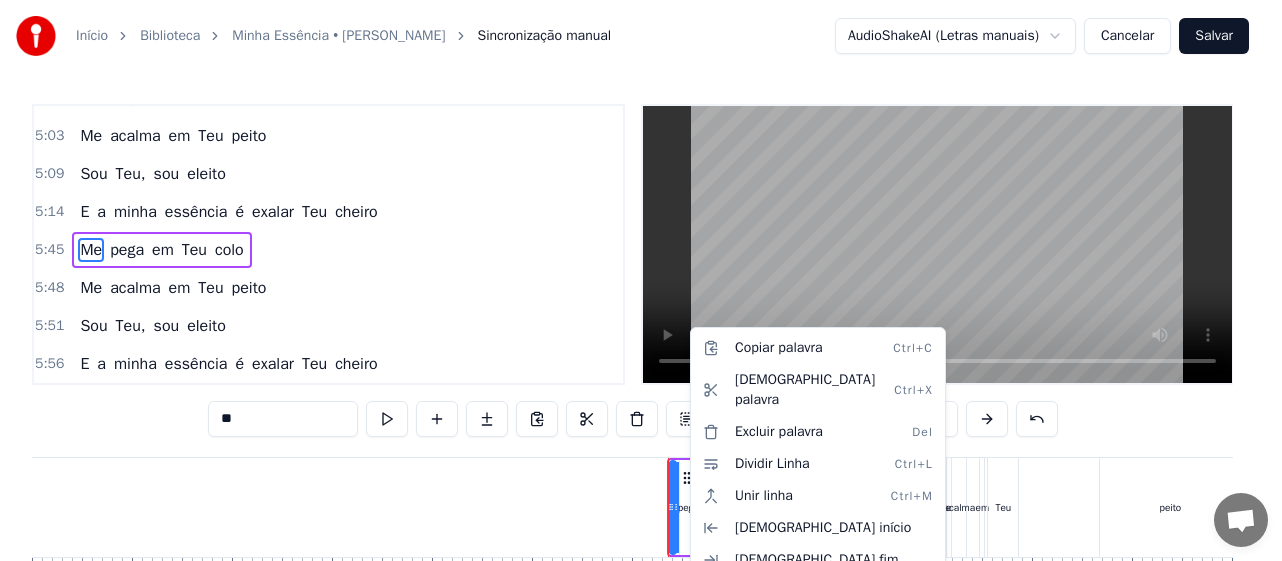 click on "Início Biblioteca Minha Essência • [PERSON_NAME] manual AudioShakeAI (Letras manuais) Cancelar Salvar 0:28 Vim até aqui, derramar o meu passado em Ti 0:37 Vim banhar os pés que andaram por aí 0:43 Sem carinho receber 0:50 Hoje estou aqui, não porque mereço, eu sei 0:59 Pois Tu sabes por onde eu andei 1:05 Conheces bem o meu perfume 1:11 Mas Tu sabes também 1:16 Que o meu choro é sincero, porém 1:21 Não tenho nada a oferecer, meu Senhor 1:27 Mas Te dou a minha vida 1:33 É tudo o que tenho, recebe o meu nada 1:44 Refaz a morada, habita em mim 1:55 Me pega em Teu colo 2:00 Me acalma em Teu peito 2:06 Sou Teu, sou eleito 2:11 E a minha essência é exalar Teu cheiro 2:41 Vim até aqui, derramar o meu passado em Ti 2:50 Vim banhar os pés que andaram por aí 2:56 Sem carinho receber 3:03 Hoje estou aqui, não porque mereço, eu sei 3:12 Pois Tu sabes por onde eu andei 3:18 Conheces bem o meu perfume 3:24 Mas Tu sabes também 3:29 Que o meu choro é sincero, porém 3:34 Não tenho nada" at bounding box center (641, 345) 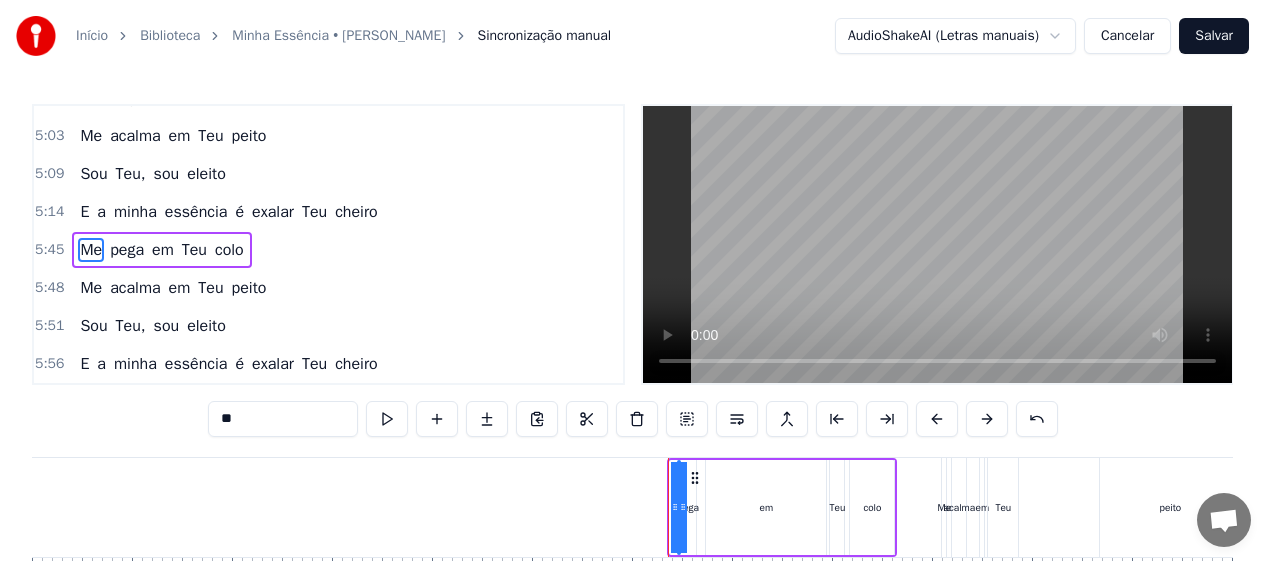 drag, startPoint x: 678, startPoint y: 486, endPoint x: 699, endPoint y: 490, distance: 21.377558 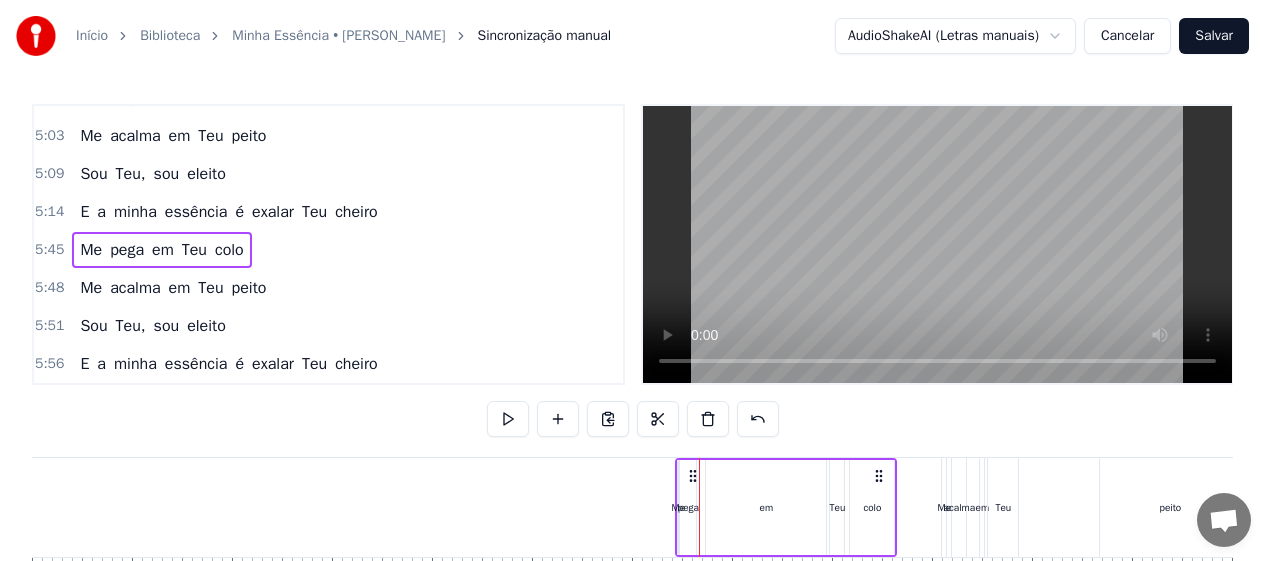 click on "Vim até aqui, derramar o meu passado em Ti Vim banhar os pés que andaram por aí Sem carinho receber Hoje estou aqui, não porque mereço, eu sei Pois Tu sabes por onde eu andei Conheces bem o meu perfume Mas Tu sabes também Que o meu choro é sincero, porém Não tenho nada a oferecer, meu Senhor Mas Te dou a minha vida É tudo o que tenho, recebe o meu nada Refaz a morada, habita em mim Me pega em Teu colo Me acalma em Teu peito Sou Teu, sou eleito E a minha essência é exalar Teu cheiro Vim até aqui, derramar o meu passado em Ti Vim banhar os pés que andaram por aí Sem carinho receber Hoje estou aqui, não porque mereço, eu sei Pois Tu sabes por onde eu andei Conheces bem o meu perfume Mas Tu sabes também Que o meu choro é sincero, porém Não tenho nada a oferecer, meu Senhor Mas Te dou a minha vida É tudo o que tenho, recebe o meu nada Refaz a morada, habita em mim Me pega em Teu colo Me acalma em Teu peito Sou Teu, sou eleito E a minha essência é exalar Teu cheiro É tudo o que tenho, o meu" at bounding box center [-15085, 507] 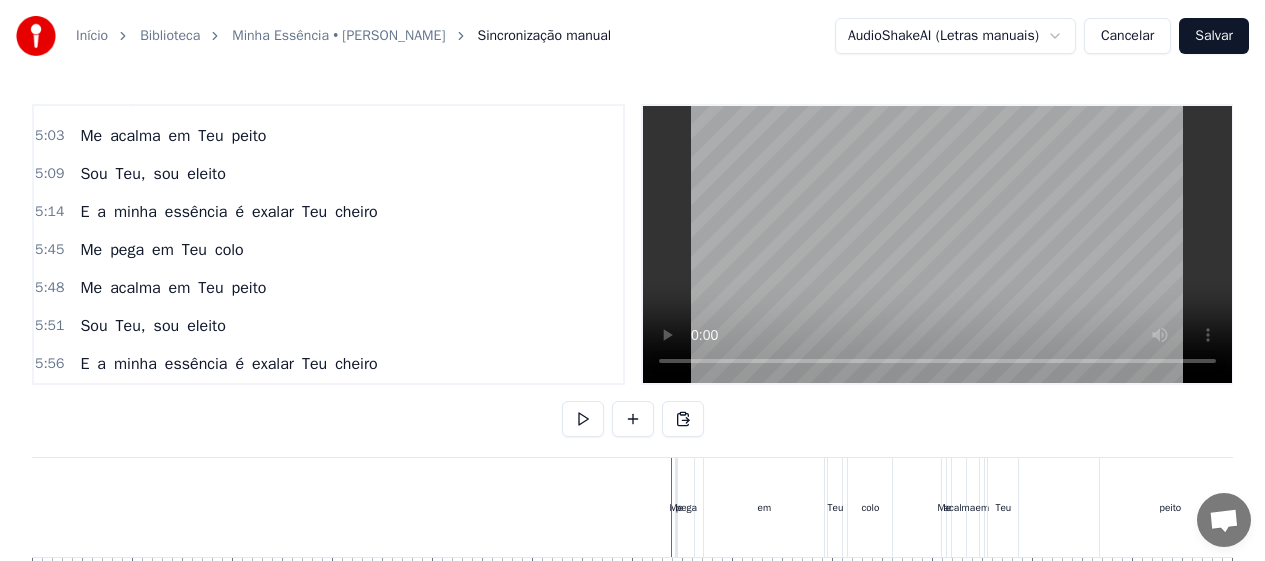 click on "Me" at bounding box center (677, 507) 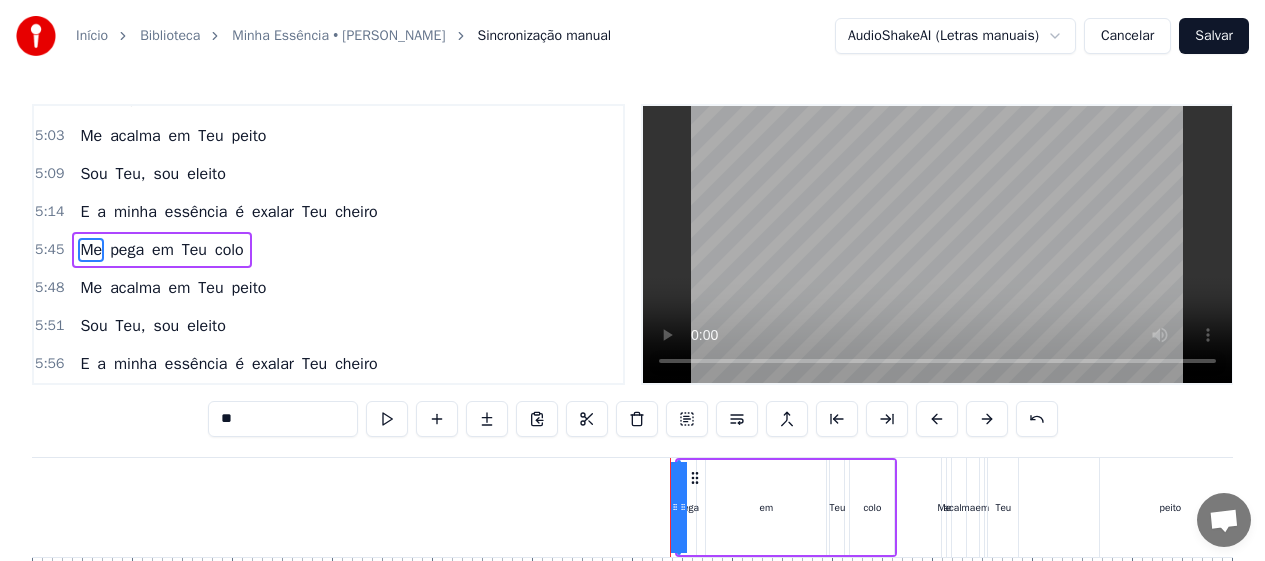 click on "Vim até aqui, derramar o meu passado em Ti Vim banhar os pés que andaram por aí Sem carinho receber Hoje estou aqui, não porque mereço, eu sei Pois Tu sabes por onde eu andei Conheces bem o meu perfume Mas Tu sabes também Que o meu choro é sincero, porém Não tenho nada a oferecer, meu Senhor Mas Te dou a minha vida É tudo o que tenho, recebe o meu nada Refaz a morada, habita em mim Me pega em Teu colo Me acalma em Teu peito Sou Teu, sou eleito E a minha essência é exalar Teu cheiro Vim até aqui, derramar o meu passado em Ti Vim banhar os pés que andaram por aí Sem carinho receber Hoje estou aqui, não porque mereço, eu sei Pois Tu sabes por onde eu andei Conheces bem o meu perfume Mas Tu sabes também Que o meu choro é sincero, porém Não tenho nada a oferecer, meu Senhor Mas Te dou a minha vida É tudo o que tenho, recebe o meu nada Refaz a morada, habita em mim Me pega em Teu colo Me acalma em Teu peito Sou Teu, sou eleito E a minha essência é exalar Teu cheiro É tudo o que tenho, o meu" at bounding box center (-15085, 507) 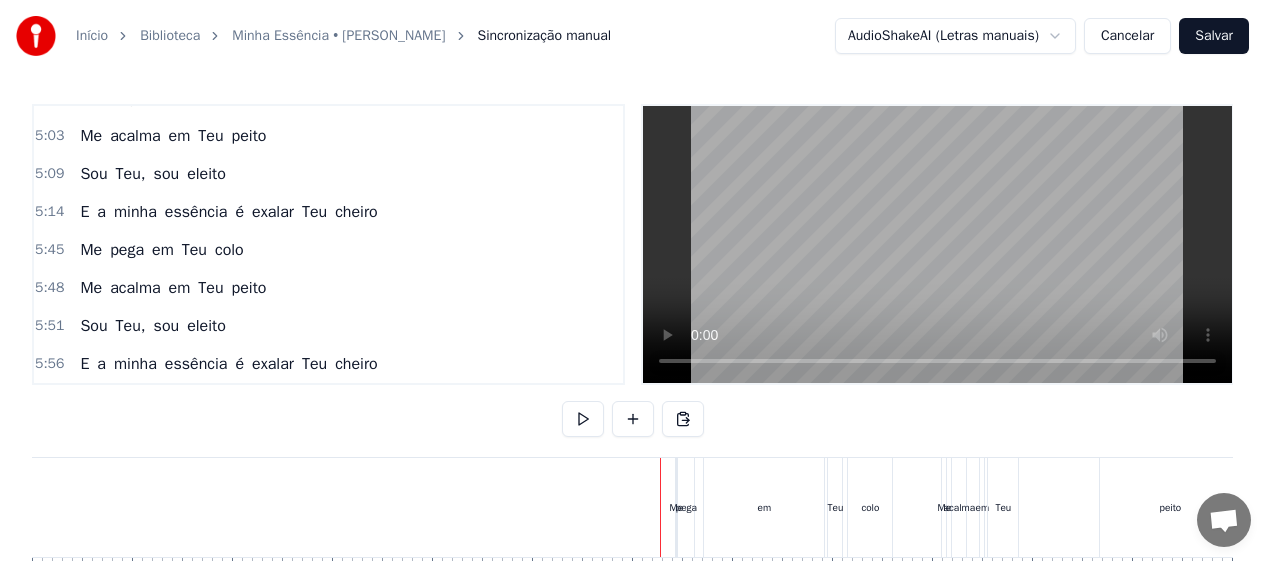 click on "Me" at bounding box center [677, 507] 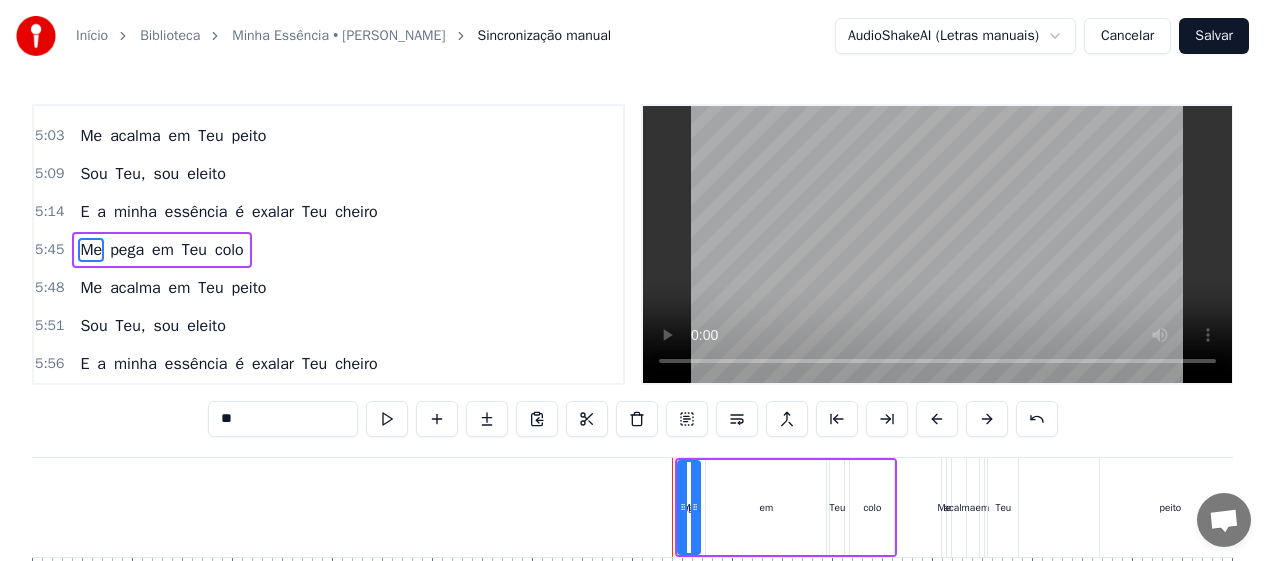 drag, startPoint x: 678, startPoint y: 510, endPoint x: 702, endPoint y: 510, distance: 24 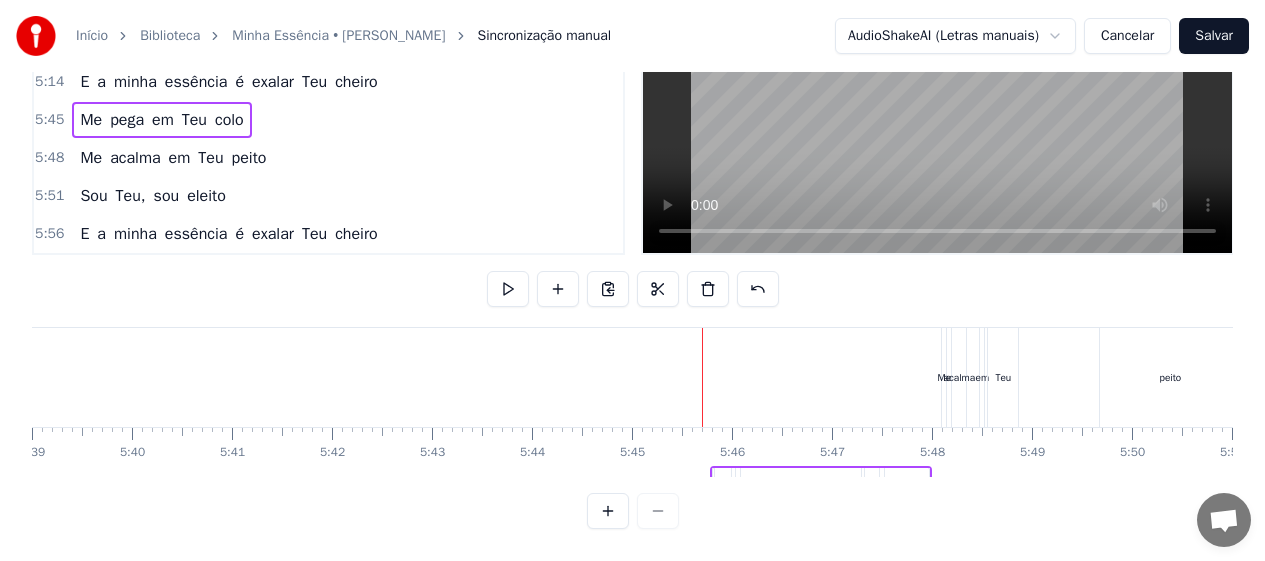drag, startPoint x: 693, startPoint y: 476, endPoint x: 723, endPoint y: 479, distance: 30.149628 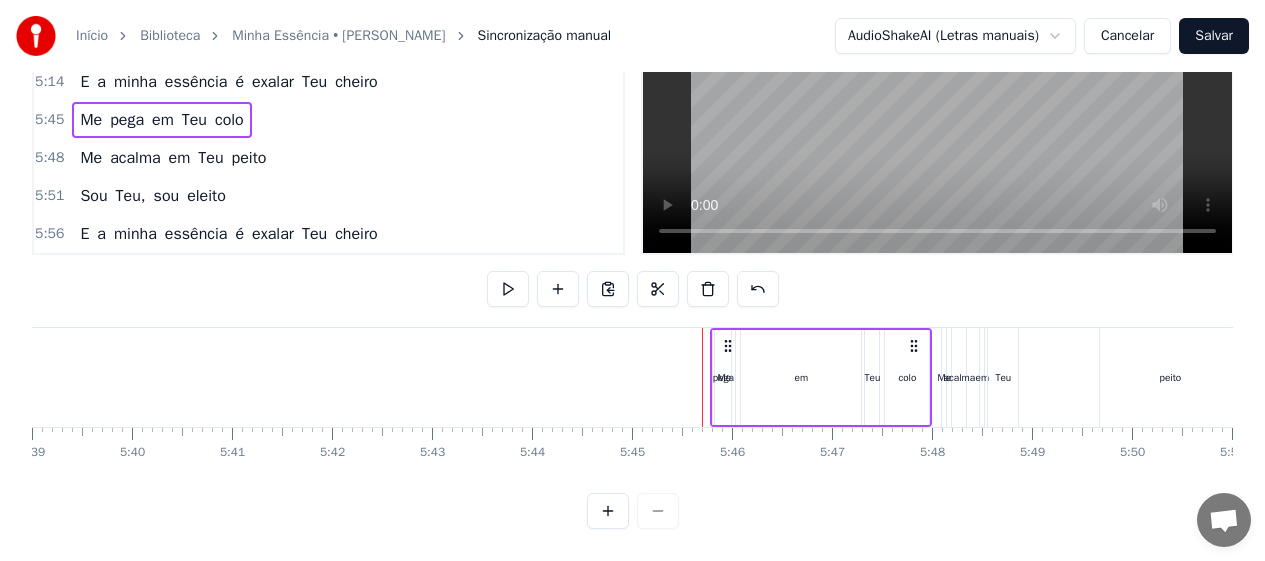 click 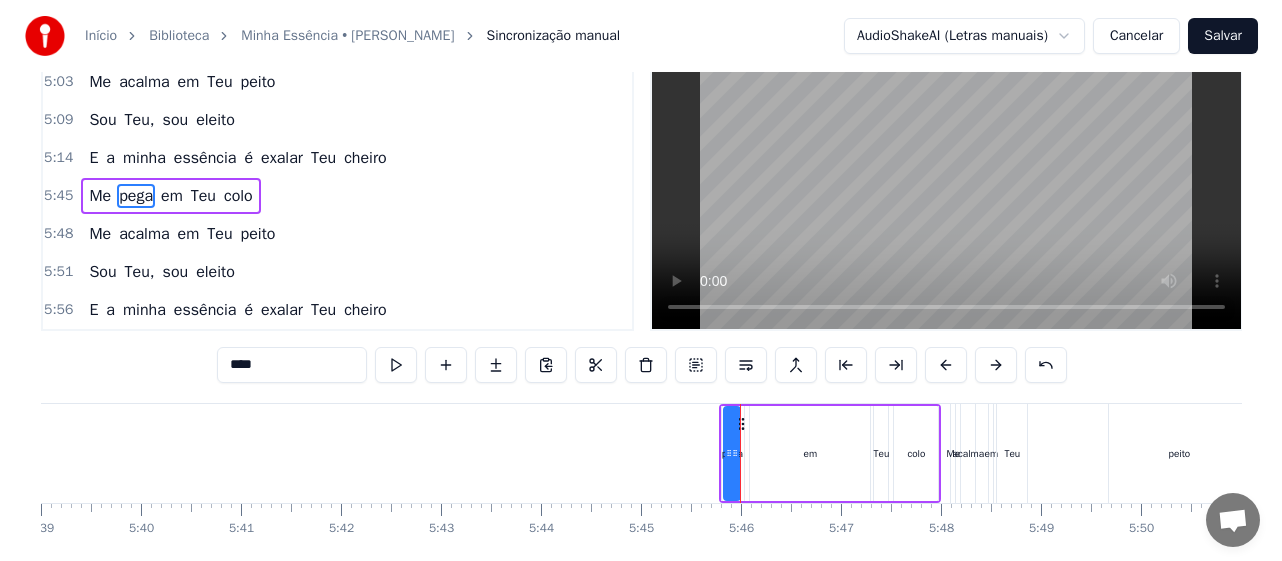 scroll, scrollTop: 0, scrollLeft: 0, axis: both 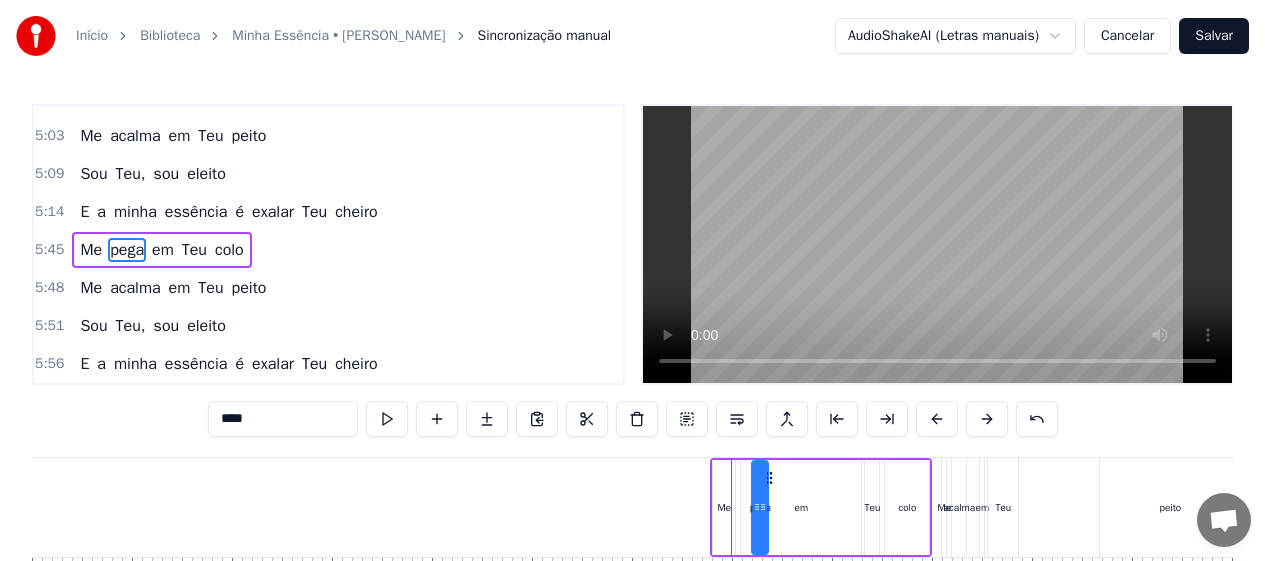 drag, startPoint x: 733, startPoint y: 474, endPoint x: 770, endPoint y: 474, distance: 37 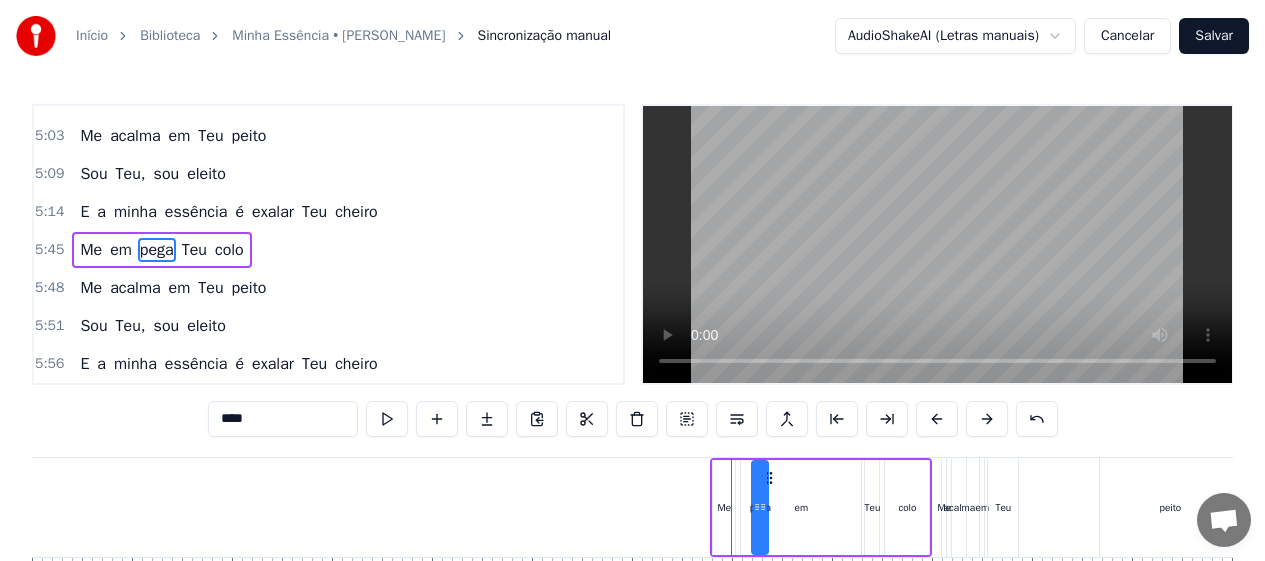 click on "Me" at bounding box center [725, 507] 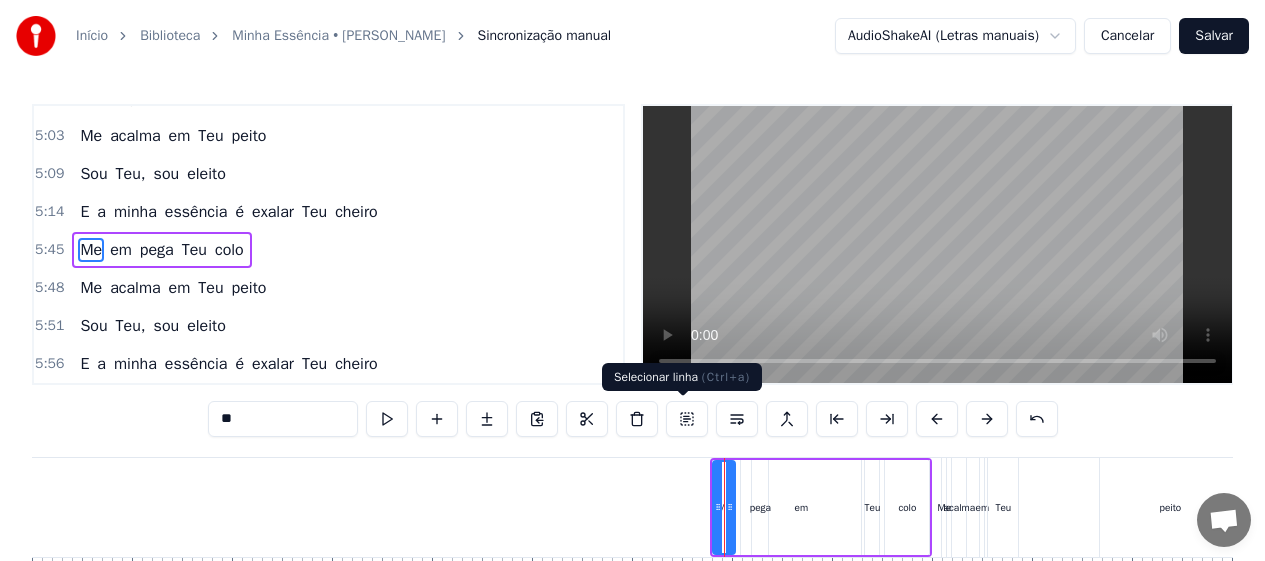 click at bounding box center (687, 419) 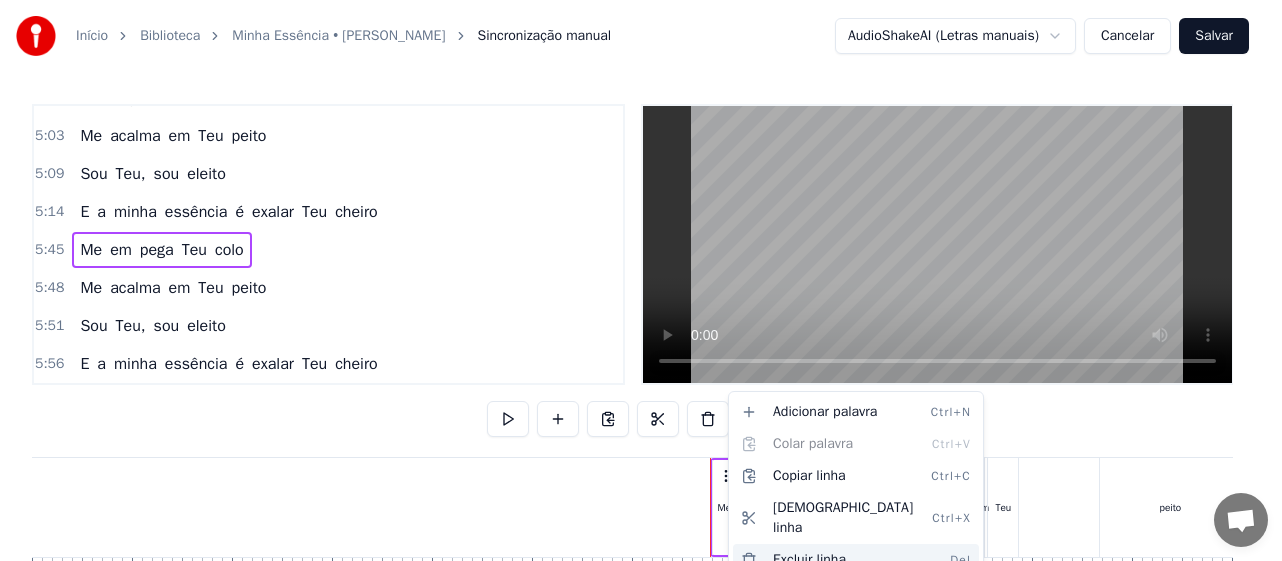 click on "Excluir linha Del" at bounding box center [856, 560] 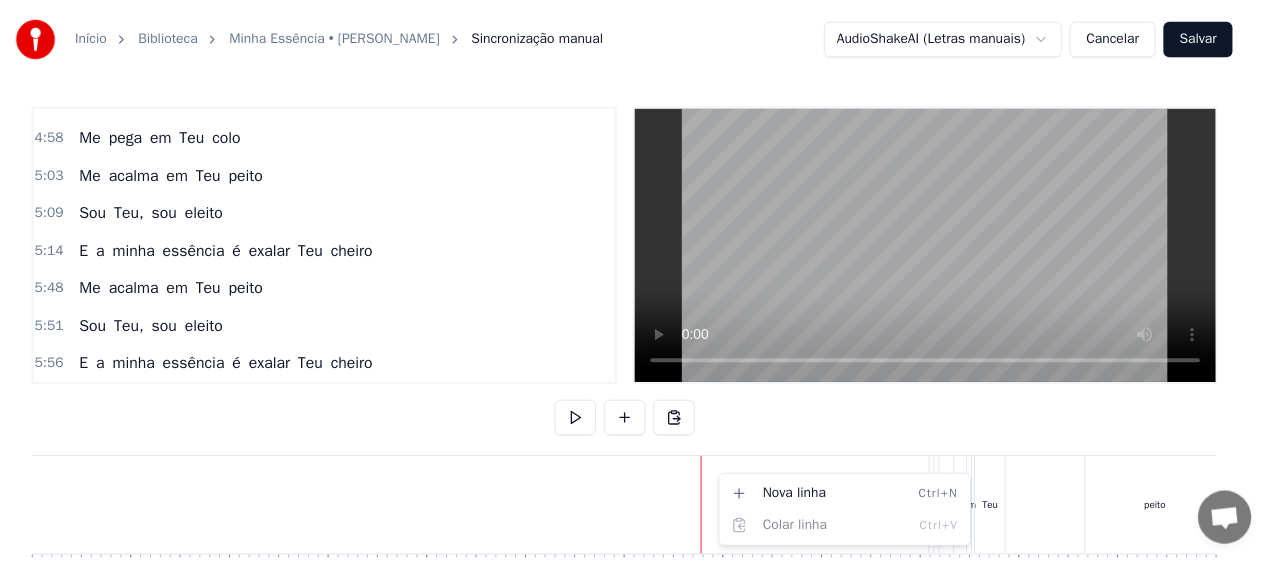 scroll, scrollTop: 1281, scrollLeft: 0, axis: vertical 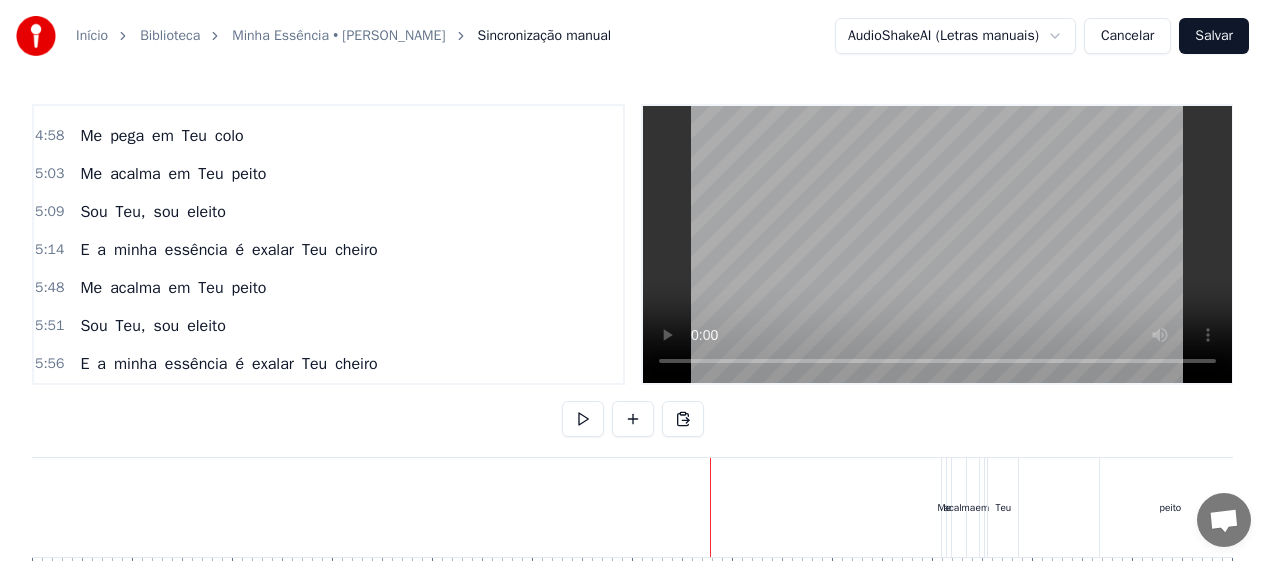 click on "Me" at bounding box center [945, 507] 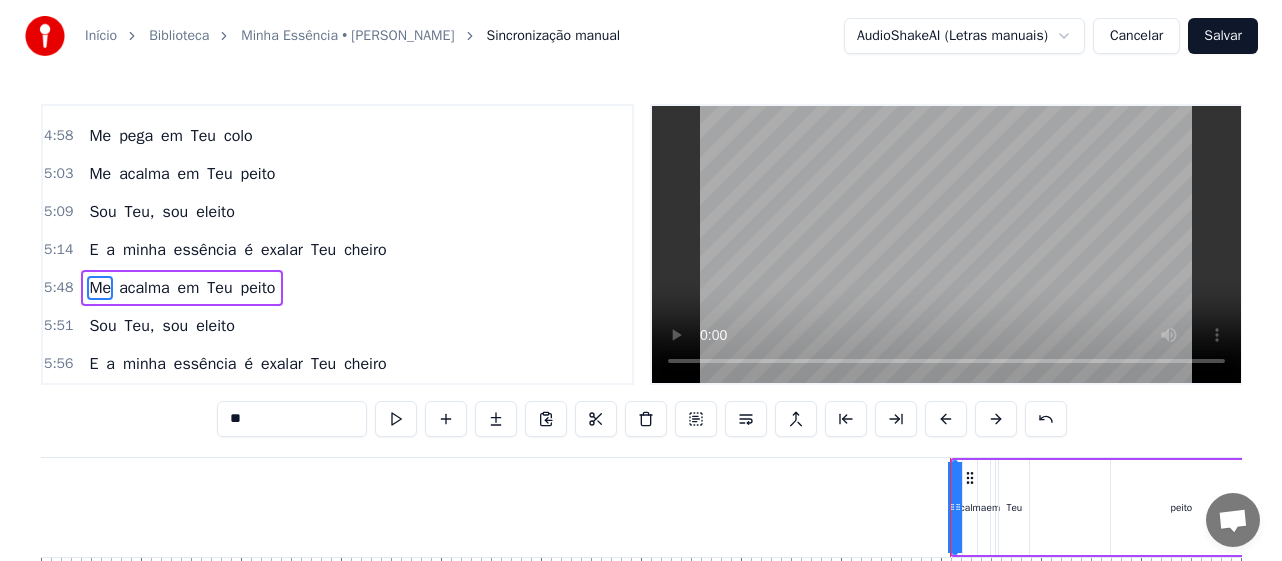 scroll, scrollTop: 7, scrollLeft: 0, axis: vertical 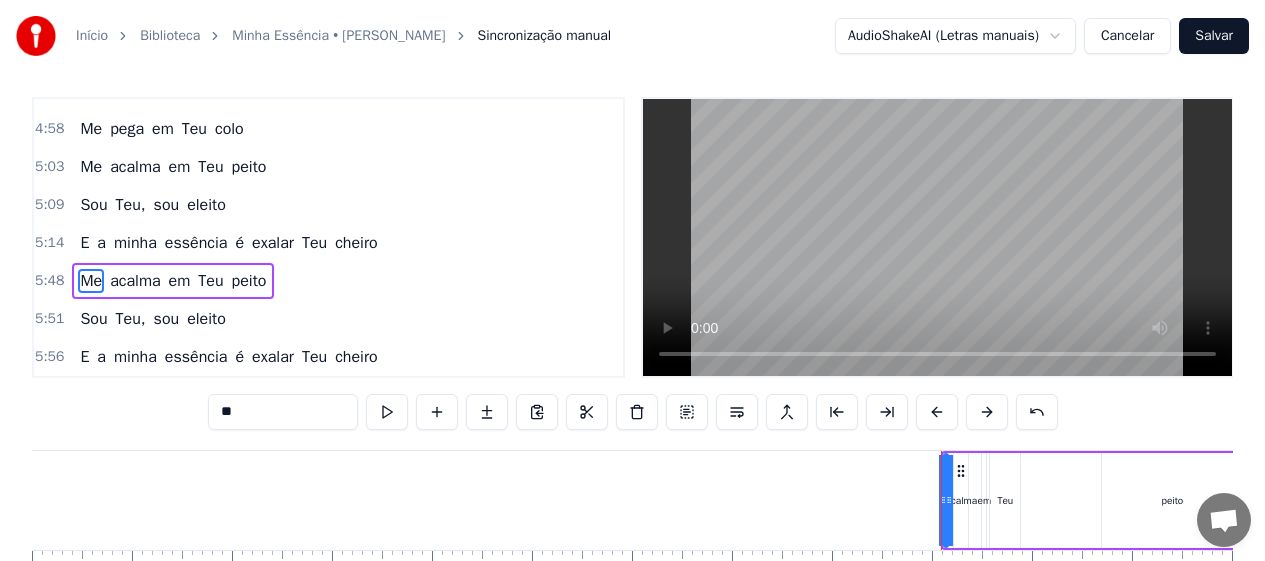 click 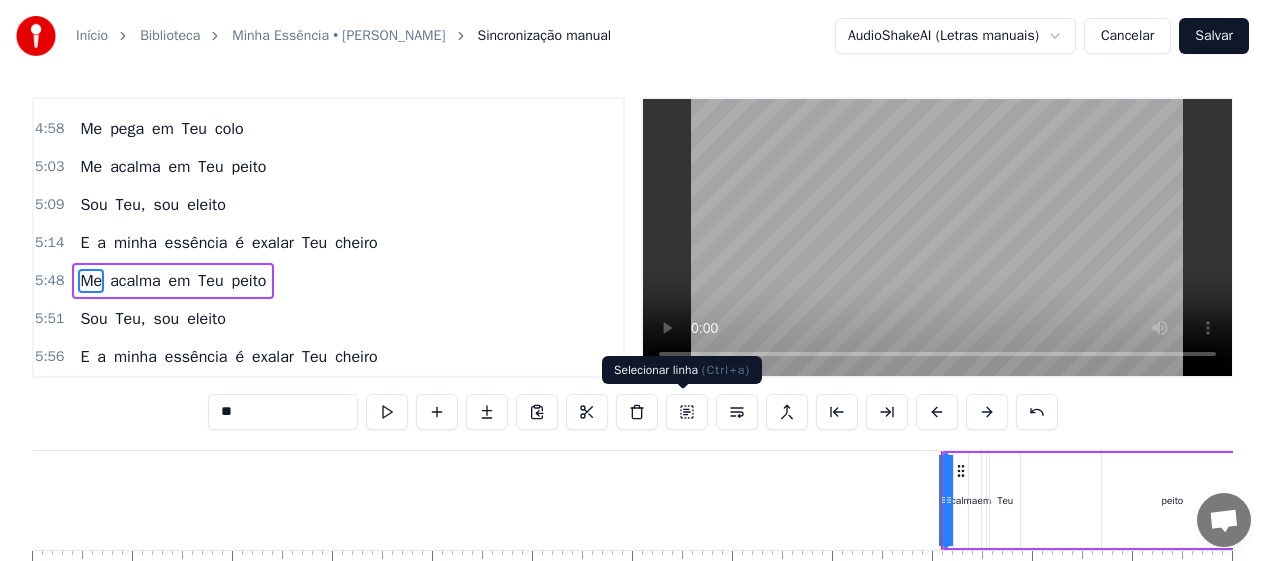 click at bounding box center [687, 412] 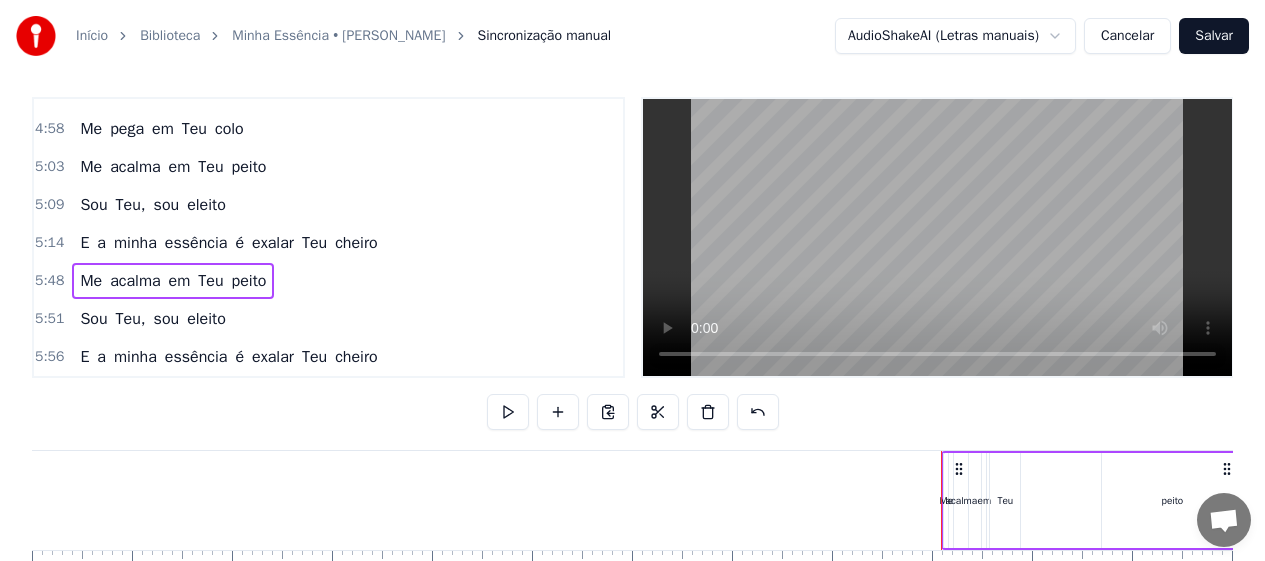 click 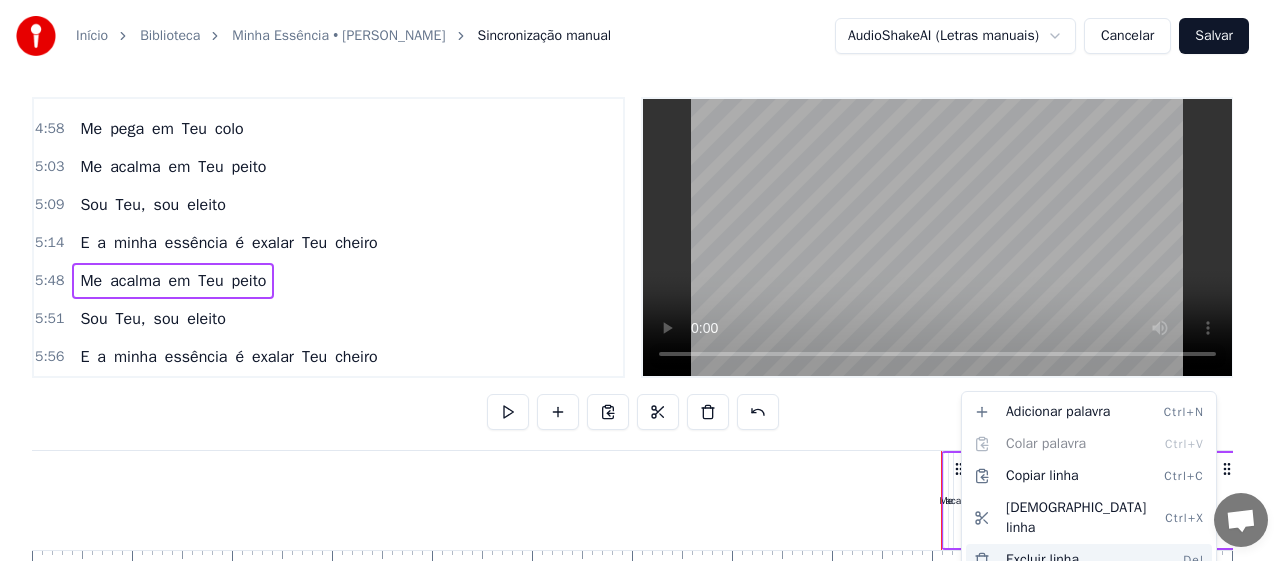 click on "Excluir linha Del" at bounding box center [1089, 560] 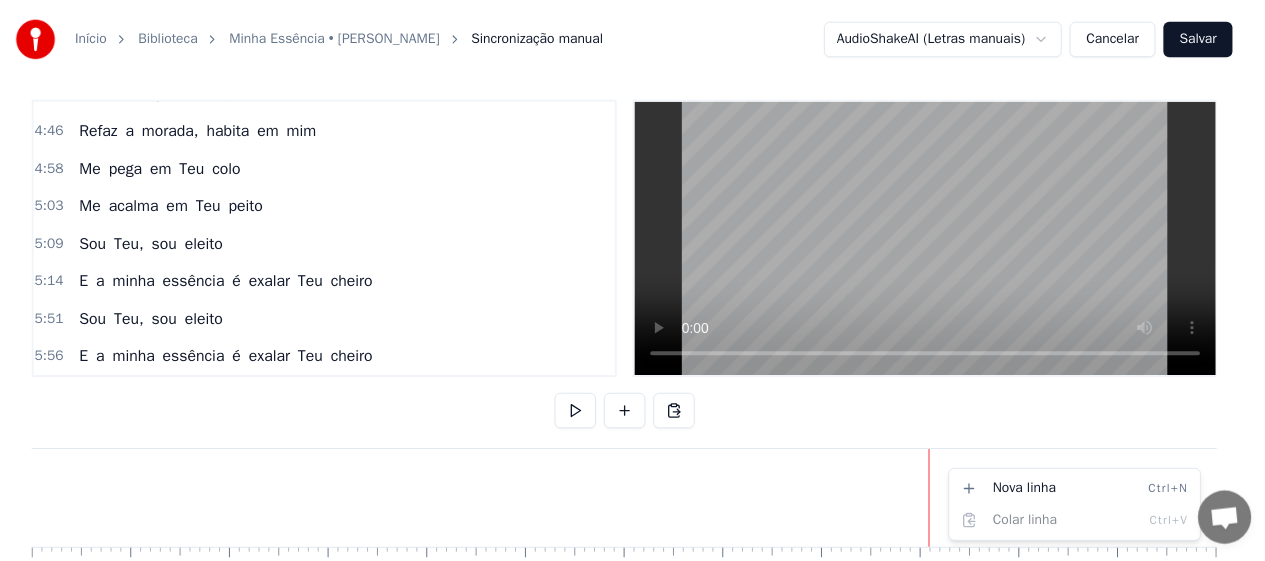scroll, scrollTop: 1243, scrollLeft: 0, axis: vertical 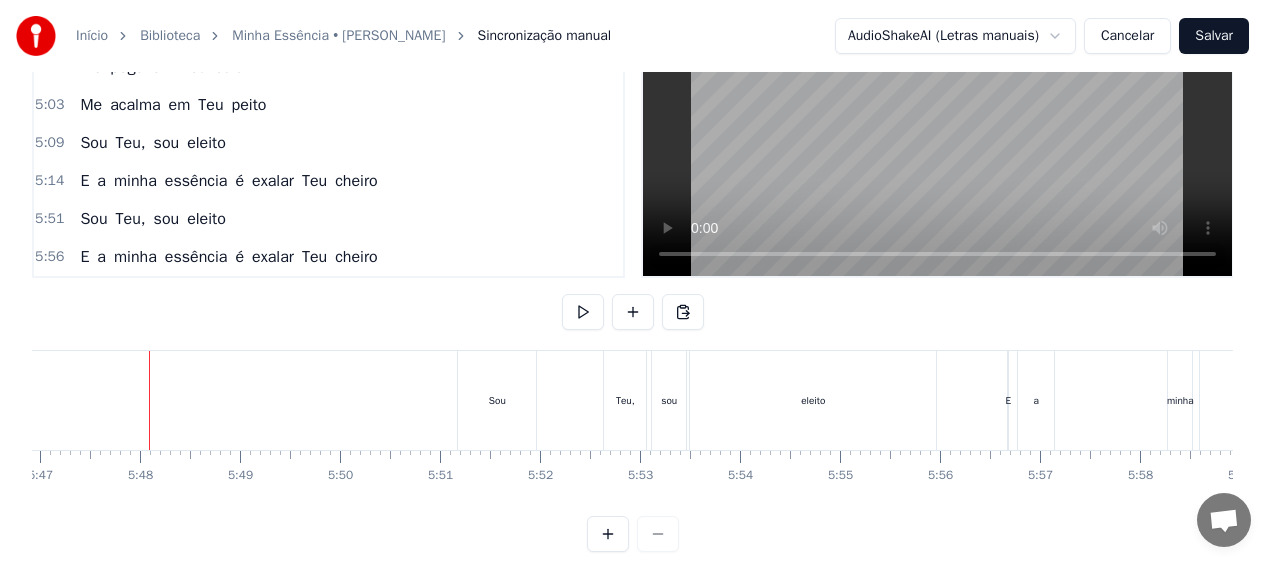 click on "Sou" at bounding box center (497, 400) 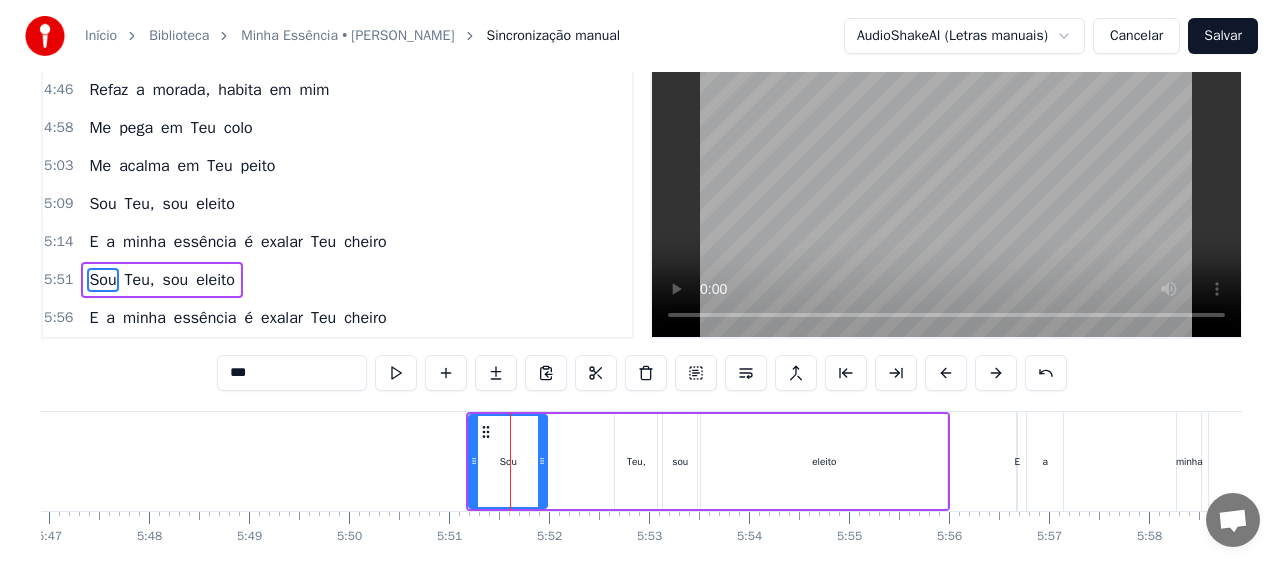 scroll, scrollTop: 45, scrollLeft: 0, axis: vertical 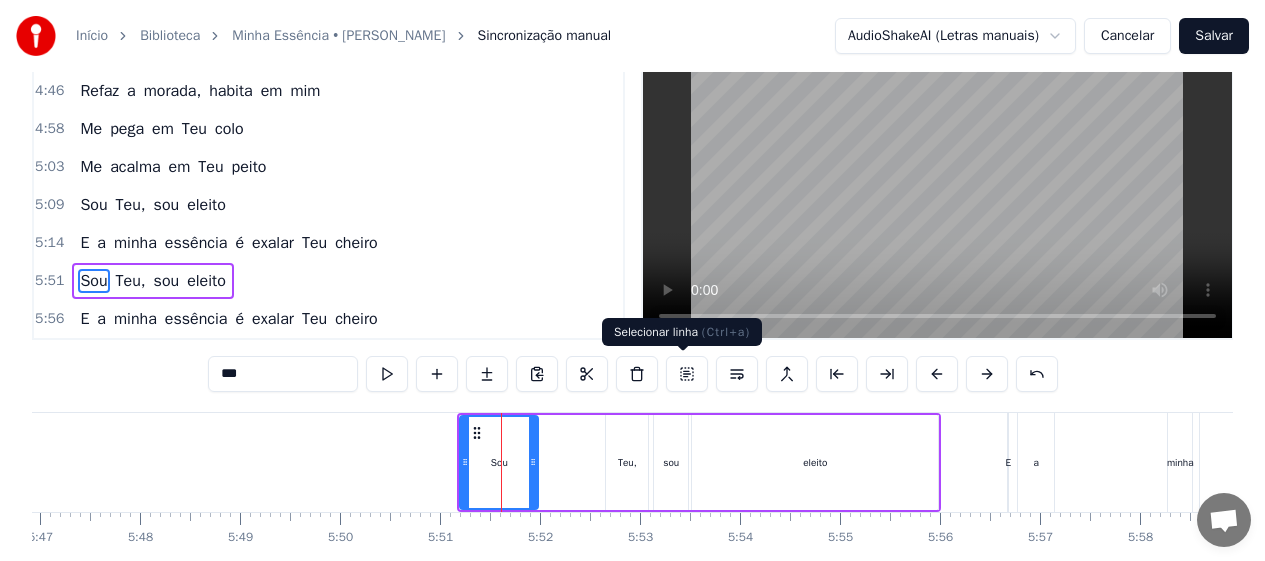 click at bounding box center [687, 374] 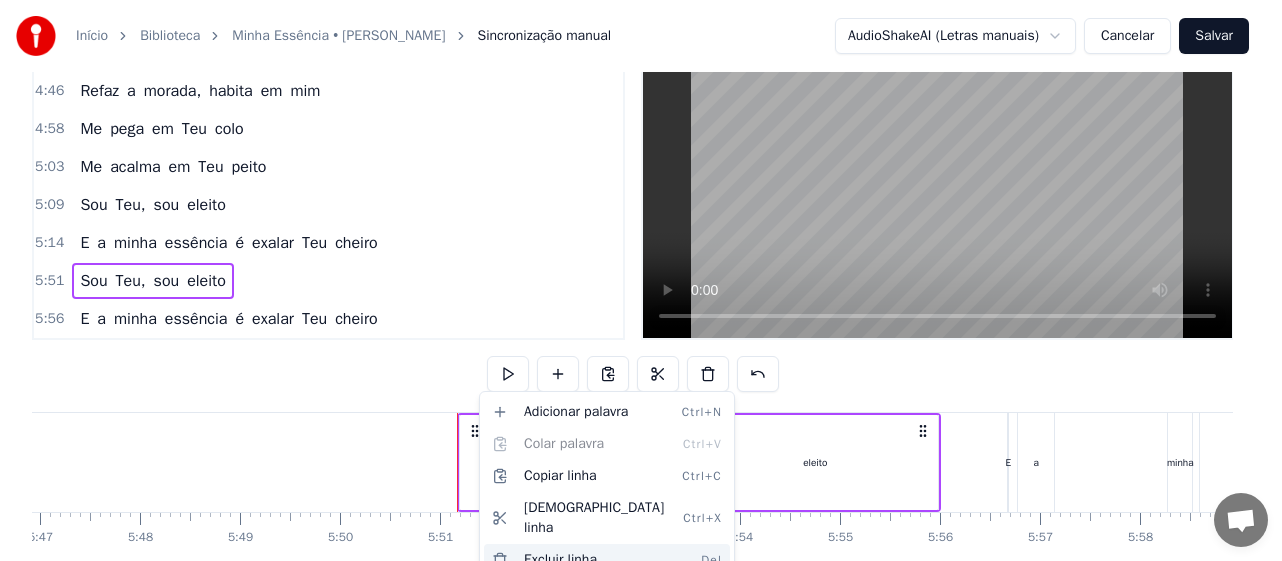 click on "Excluir linha Del" at bounding box center [607, 560] 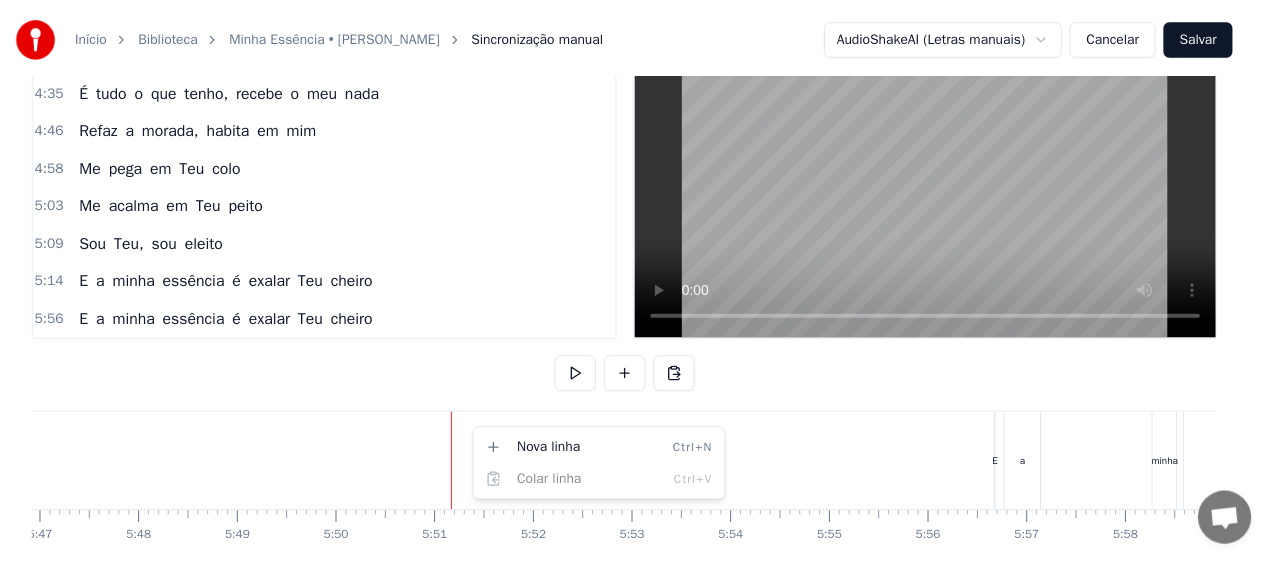scroll, scrollTop: 1205, scrollLeft: 0, axis: vertical 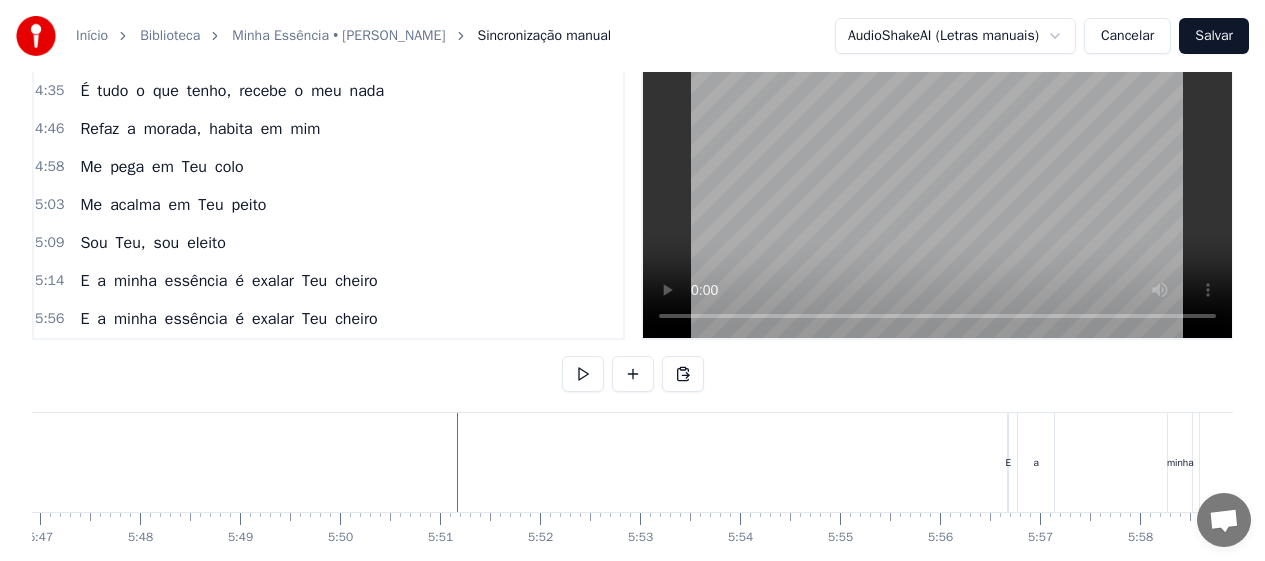 click on "E" at bounding box center (1008, 462) 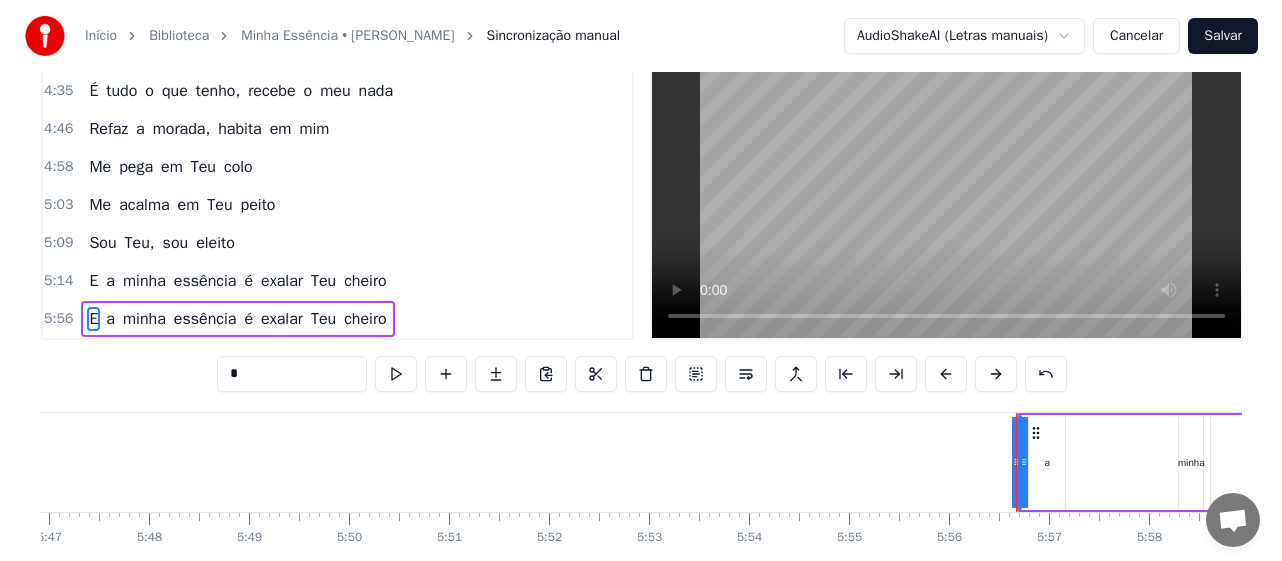 scroll, scrollTop: 83, scrollLeft: 0, axis: vertical 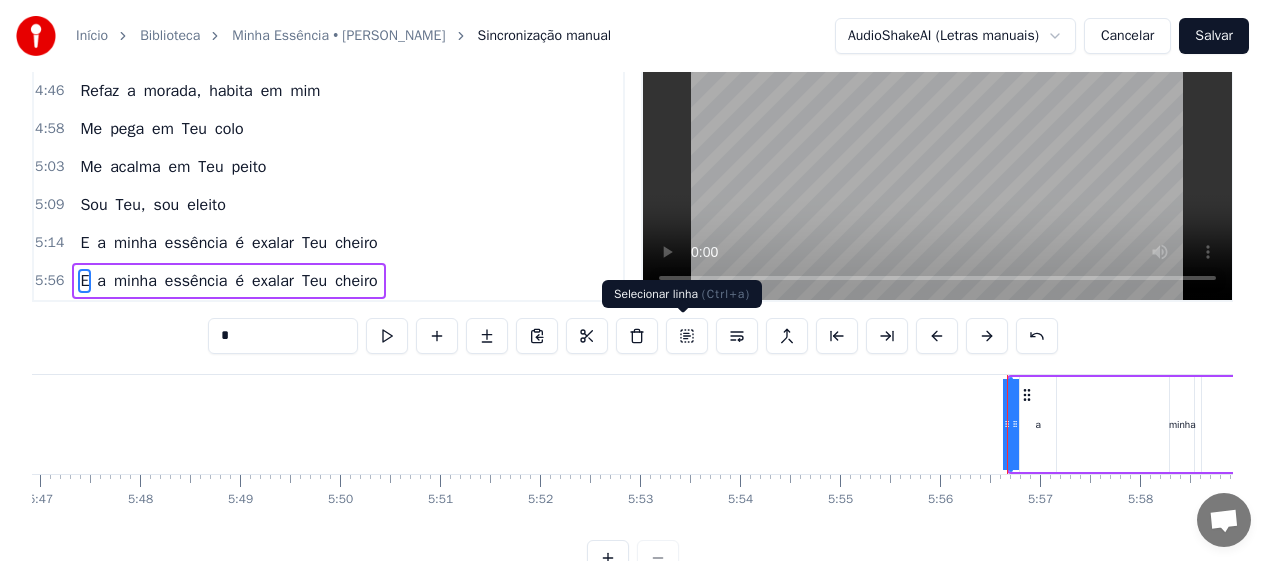 click at bounding box center [687, 336] 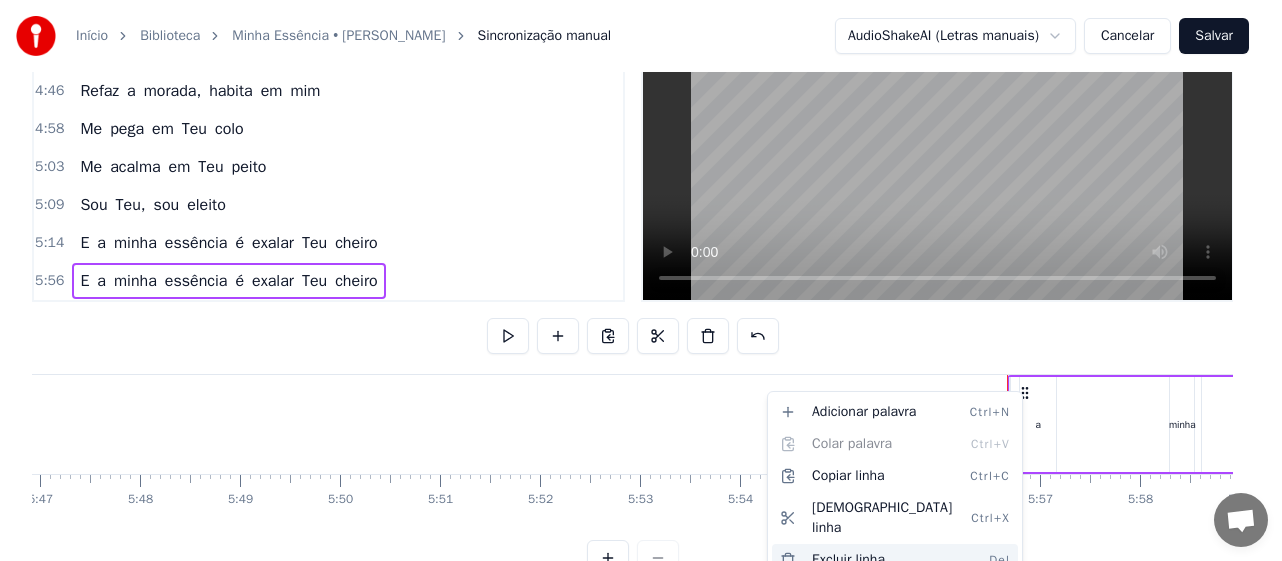 click on "Excluir linha Del" at bounding box center (895, 560) 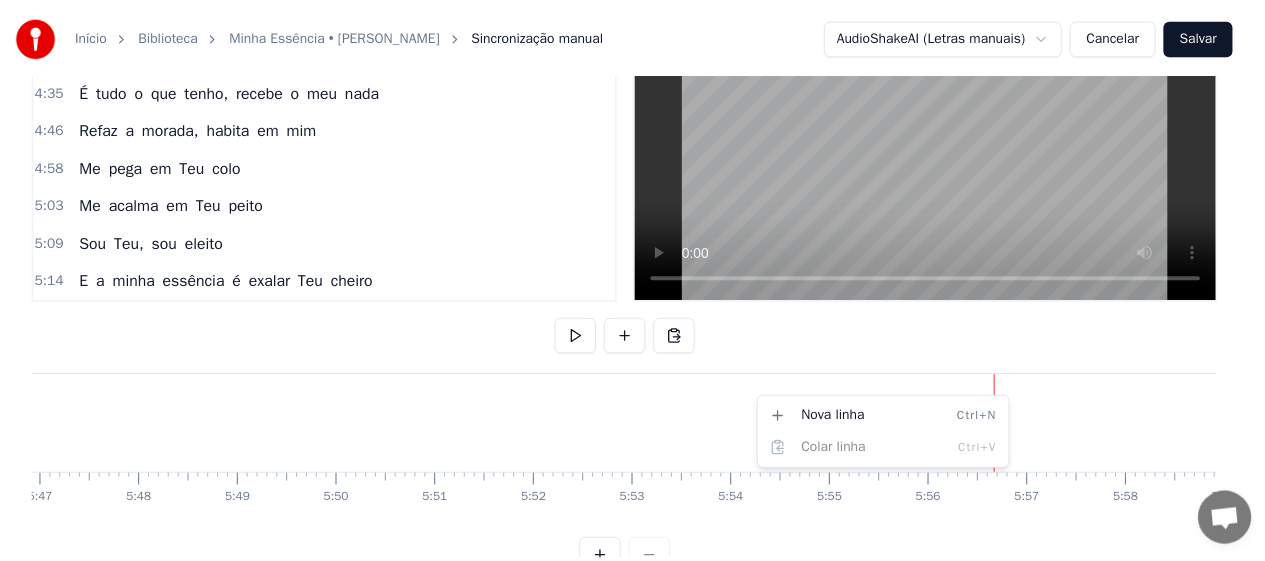 scroll, scrollTop: 1167, scrollLeft: 0, axis: vertical 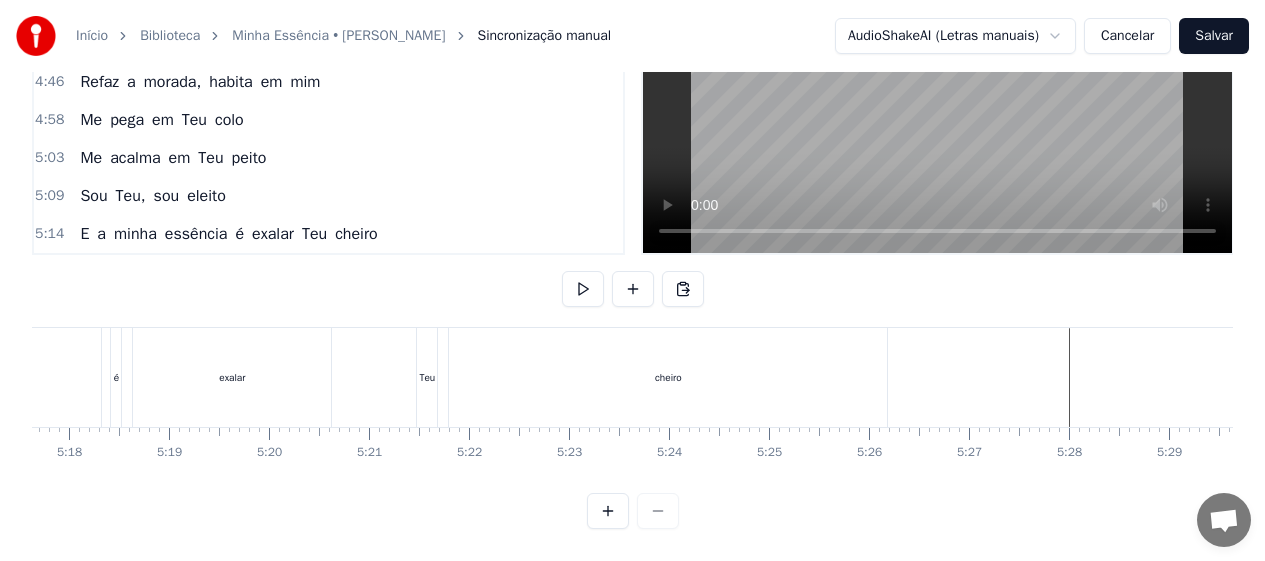 click on "E a minha essência é exalar Teu cheiro" at bounding box center (311, 377) 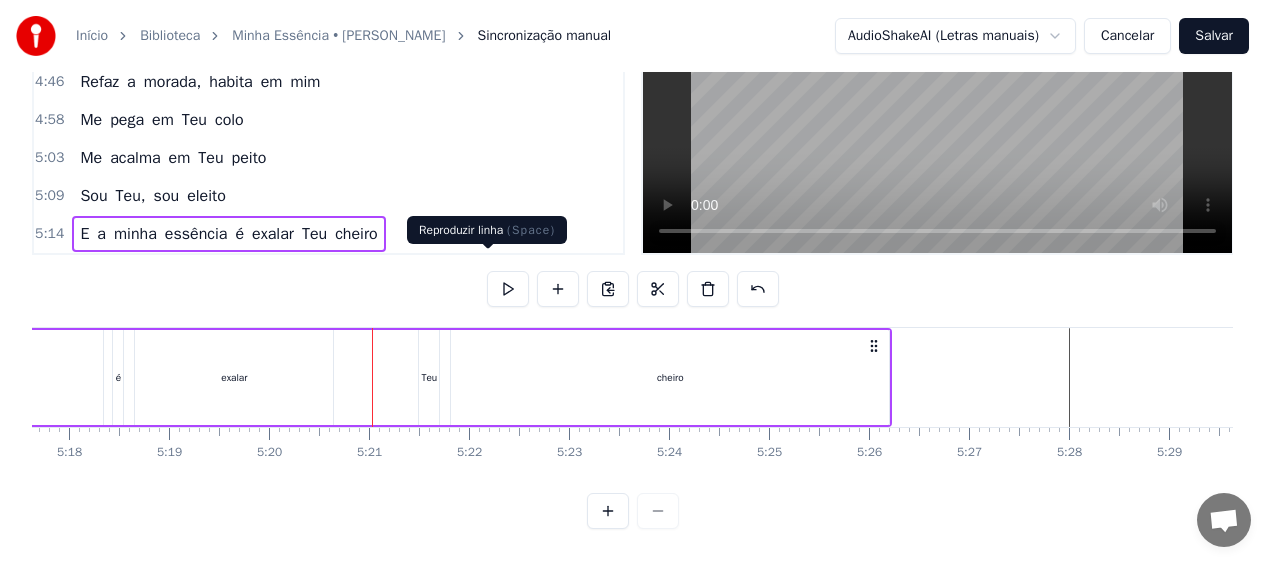 click at bounding box center [508, 289] 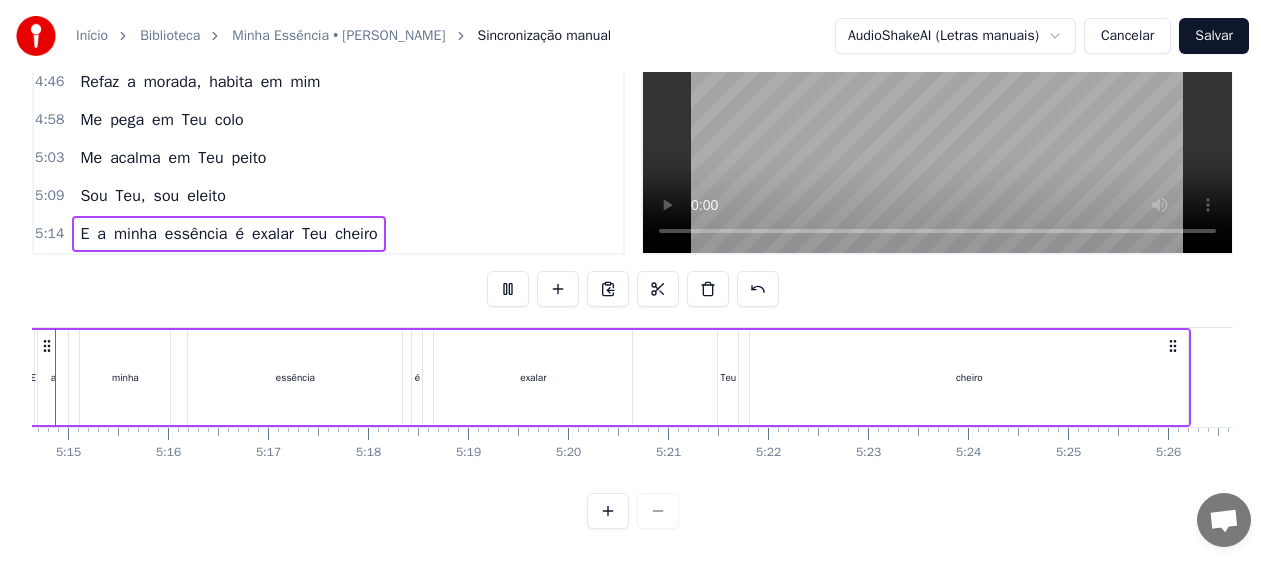 scroll, scrollTop: 0, scrollLeft: 31381, axis: horizontal 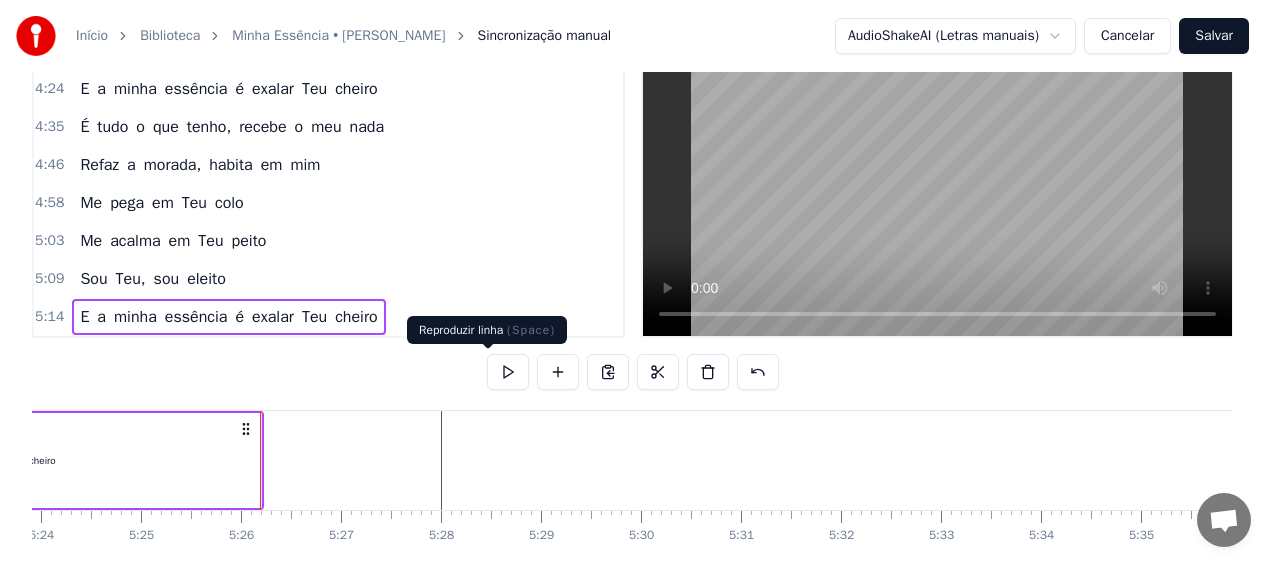 click at bounding box center [508, 372] 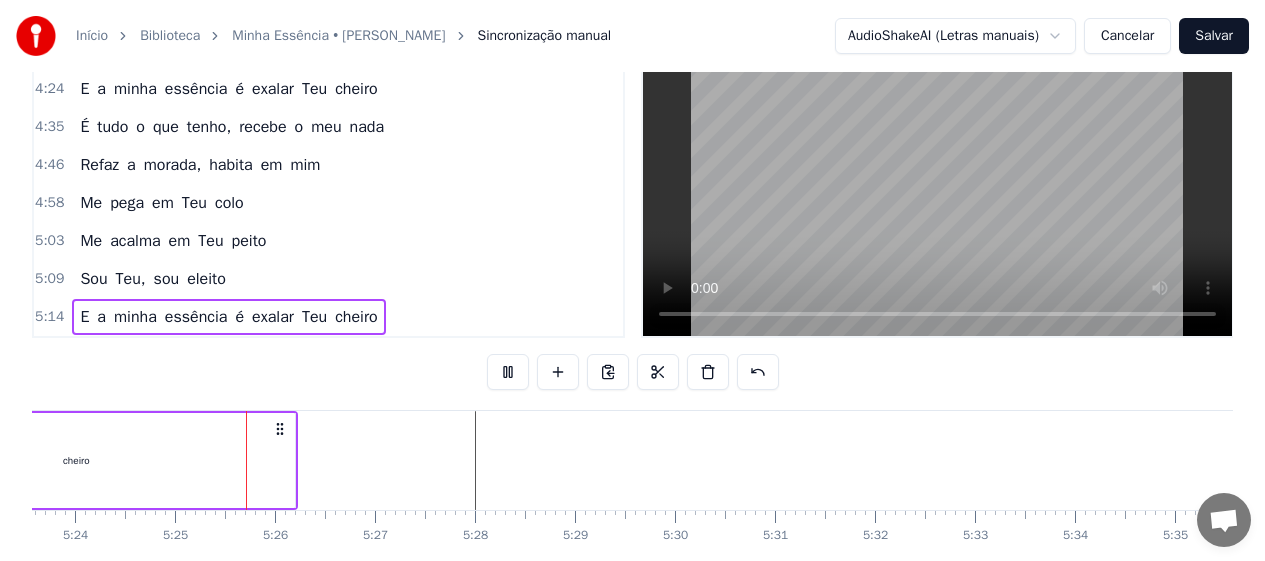 scroll, scrollTop: 0, scrollLeft: 32429, axis: horizontal 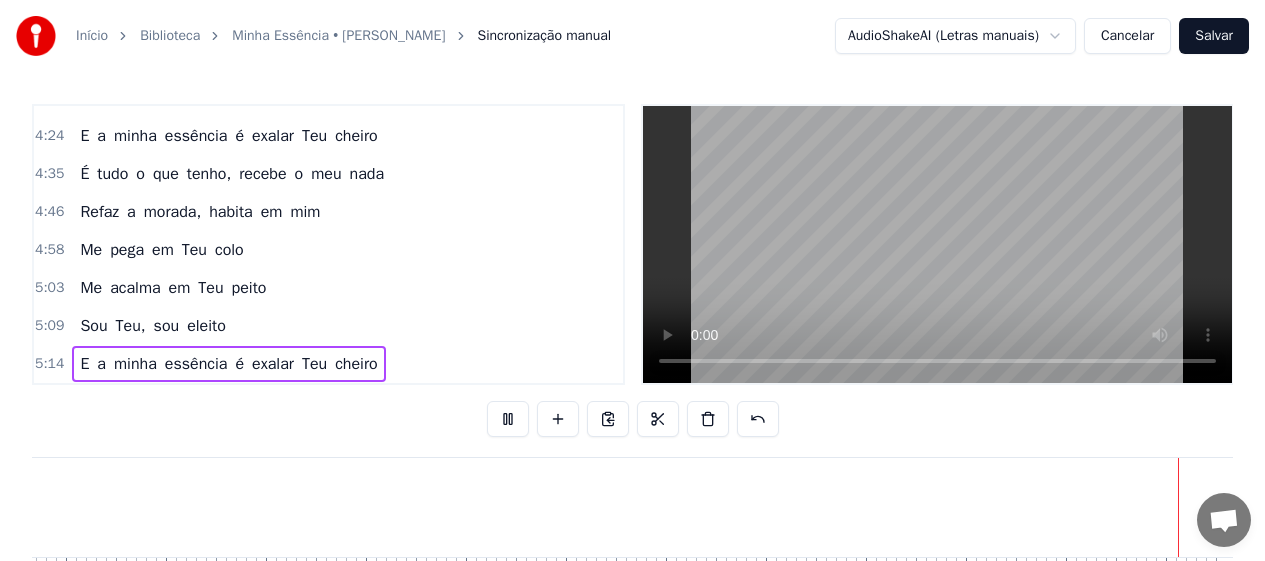 click on "Salvar" at bounding box center (1214, 36) 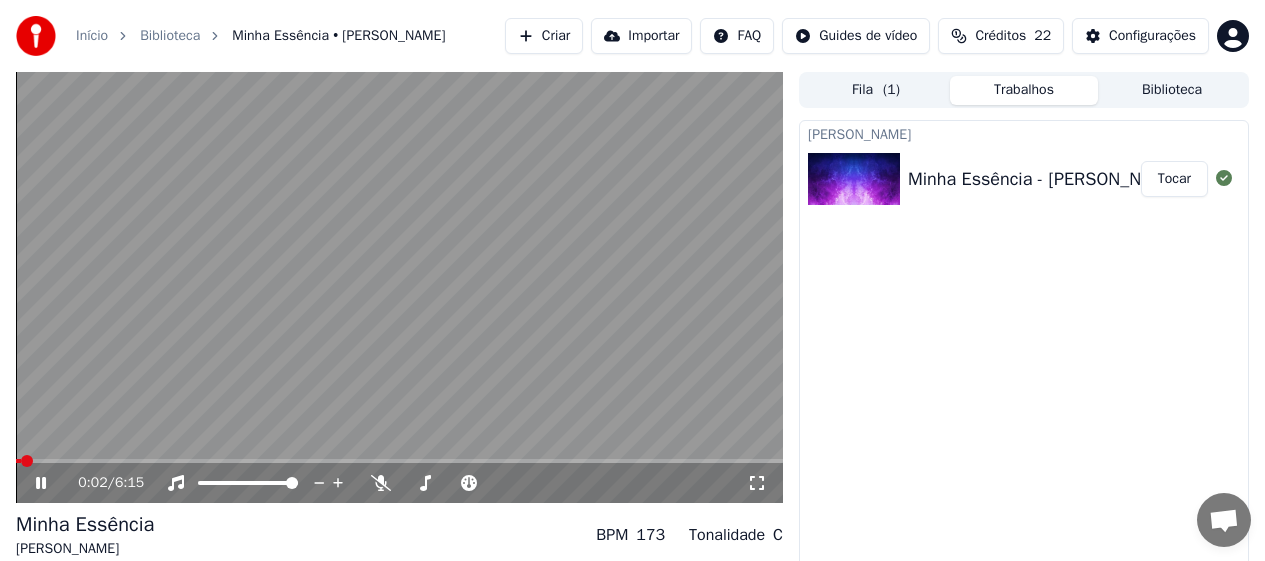 click at bounding box center [399, 461] 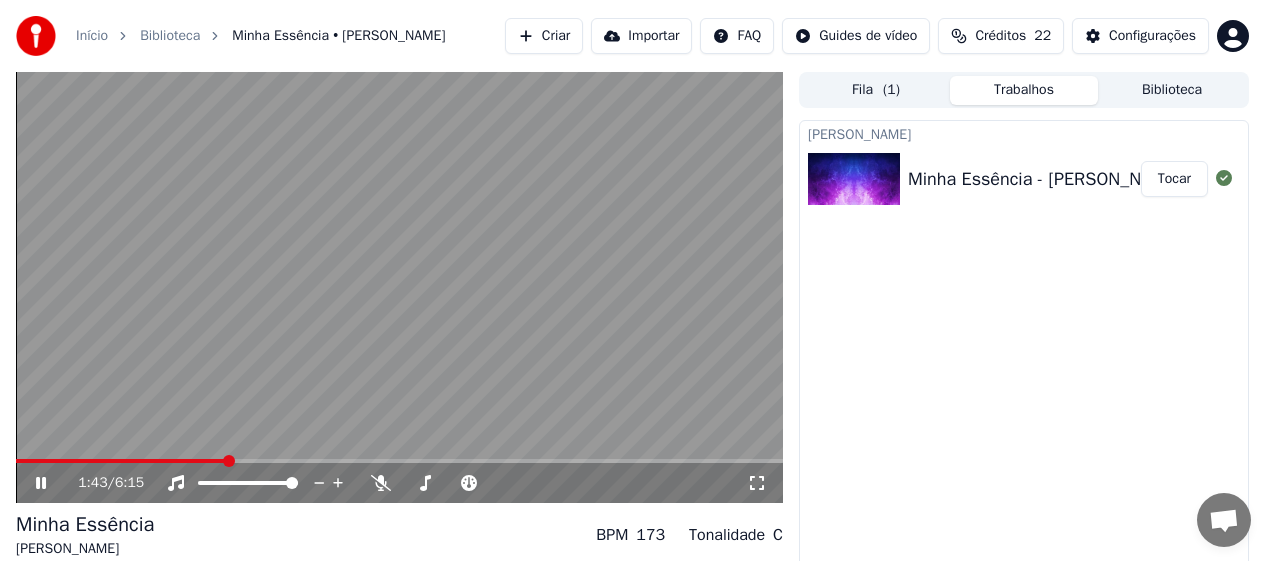 click at bounding box center [399, 287] 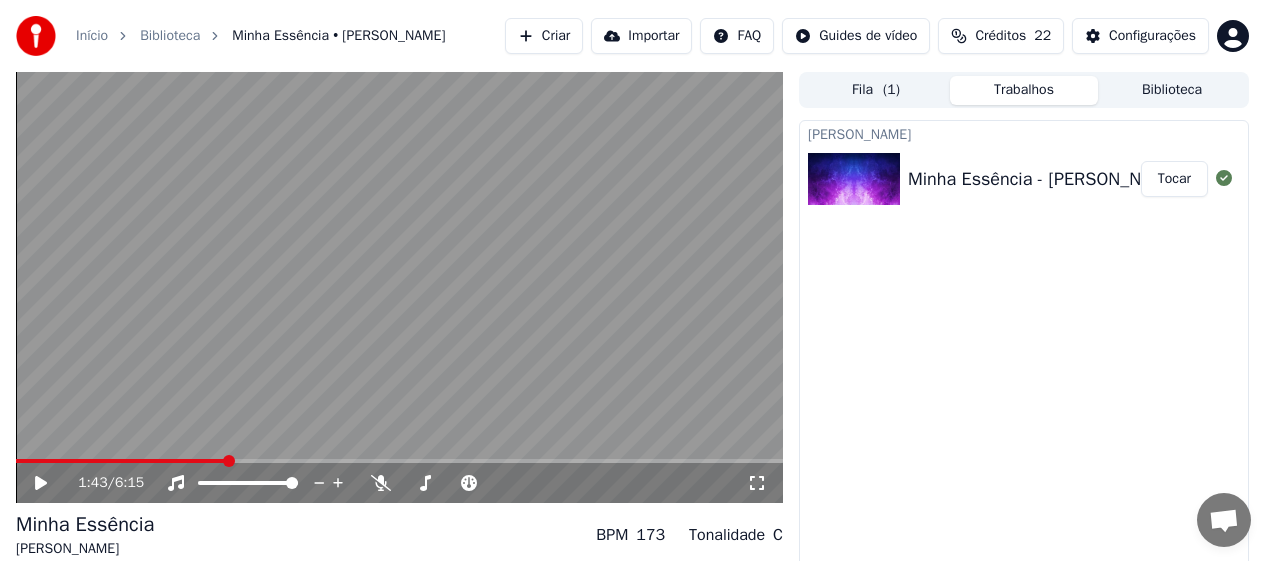 click at bounding box center (399, 287) 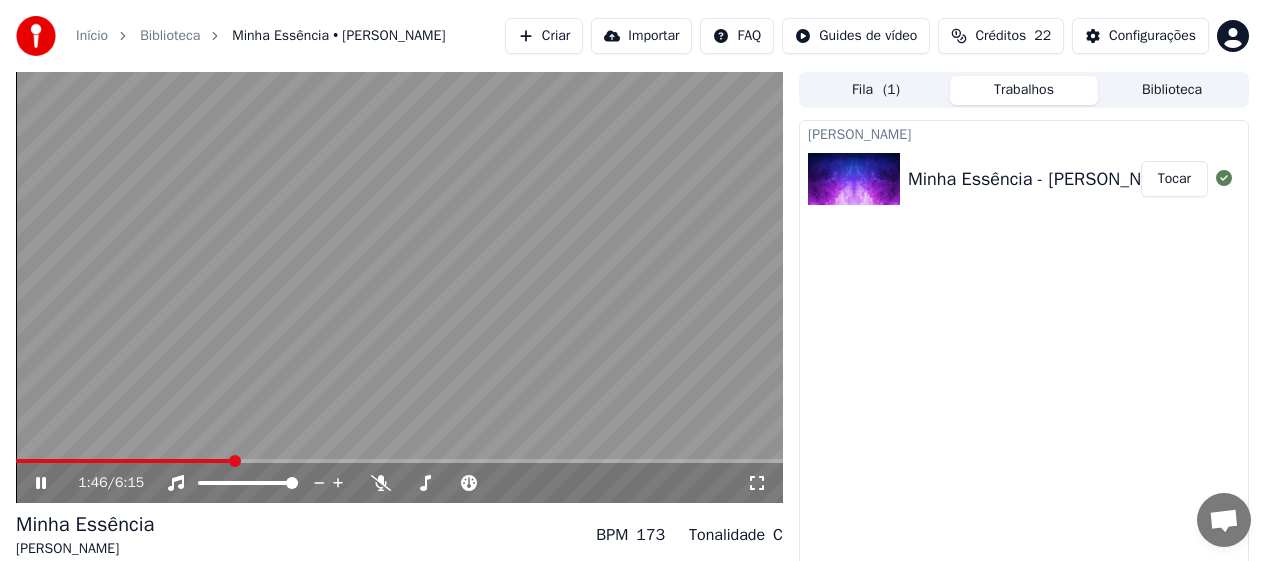 click at bounding box center [399, 287] 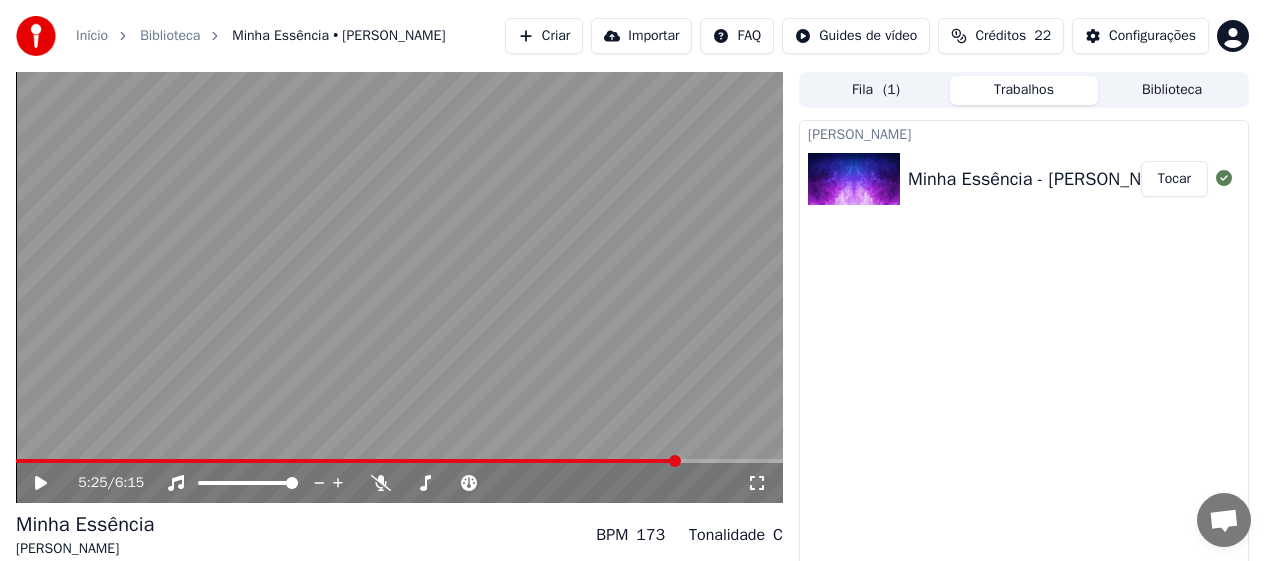 click at bounding box center [675, 461] 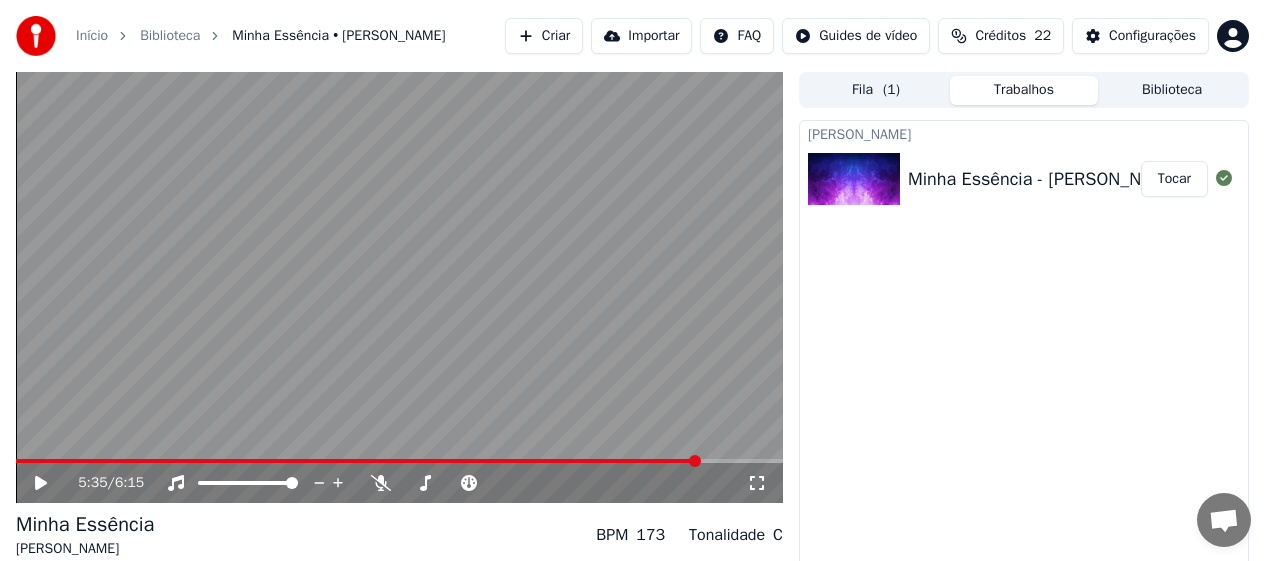 click 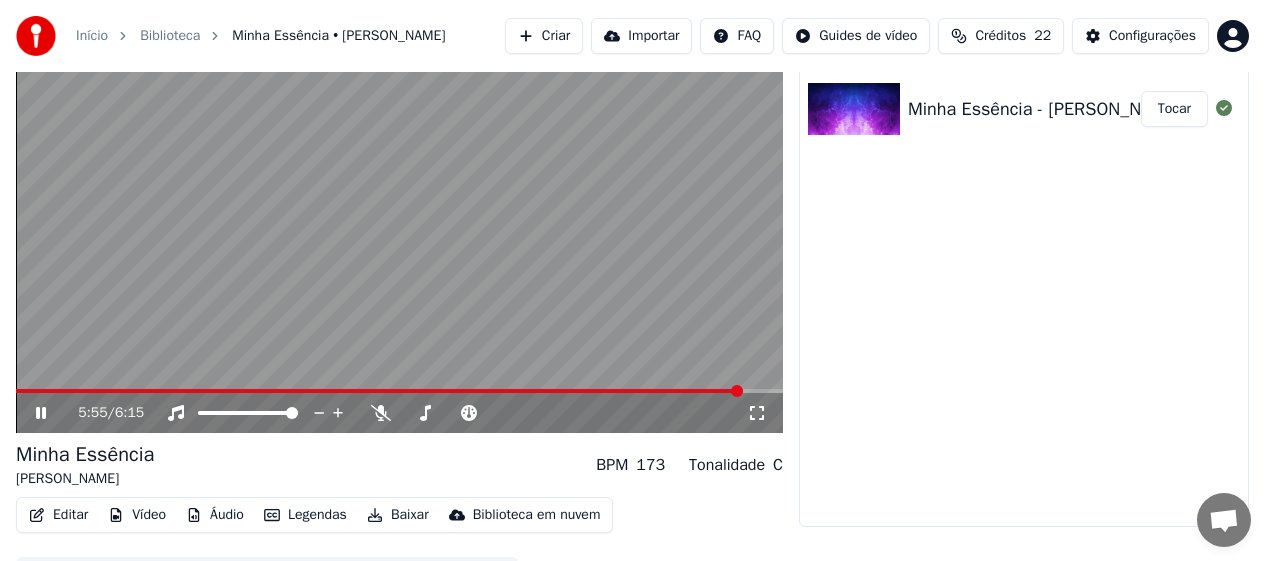 scroll, scrollTop: 118, scrollLeft: 0, axis: vertical 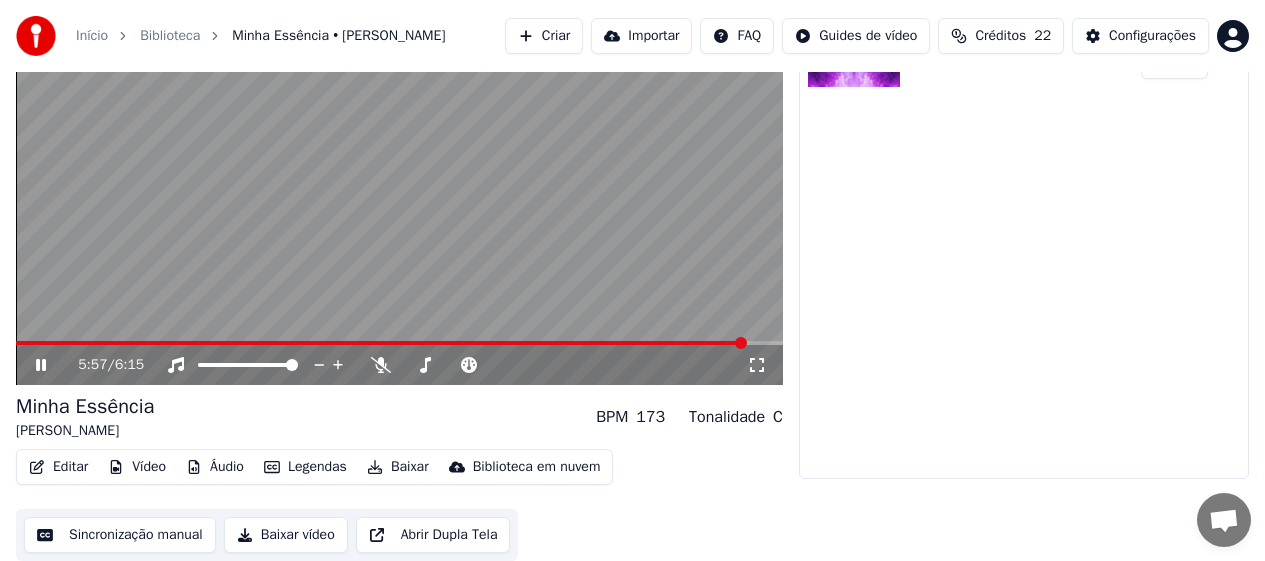 click on "Baixar vídeo" at bounding box center (286, 535) 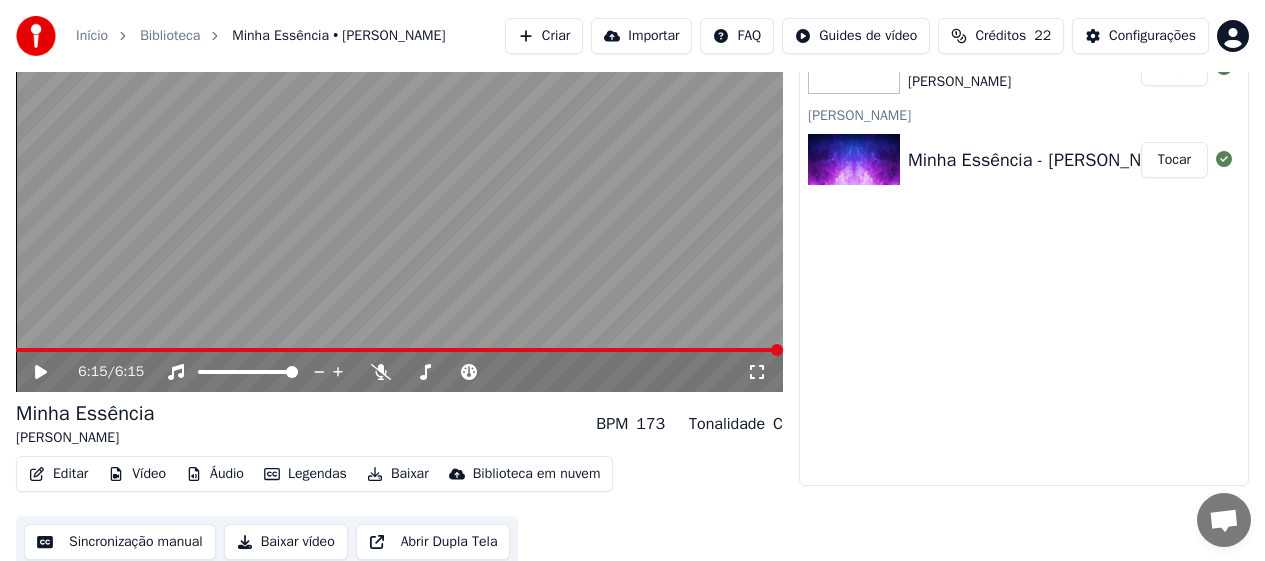 scroll, scrollTop: 118, scrollLeft: 0, axis: vertical 